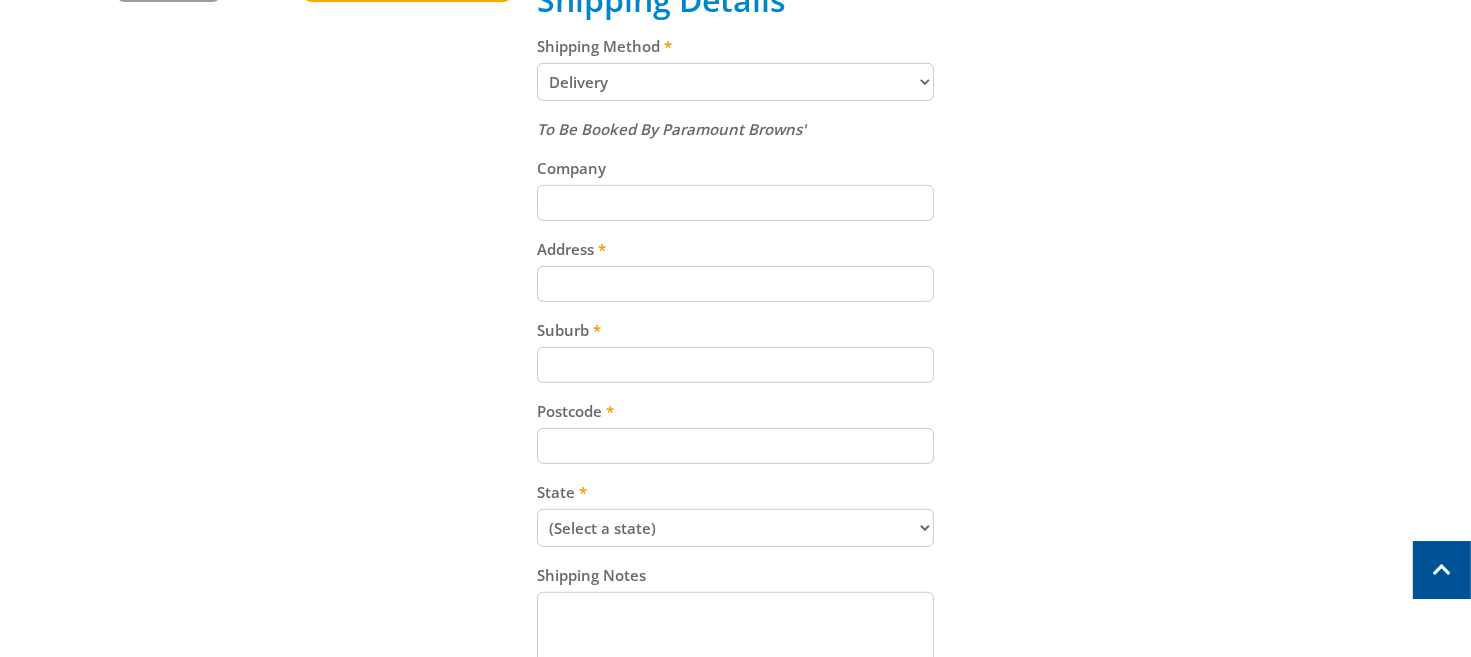 scroll, scrollTop: 844, scrollLeft: 0, axis: vertical 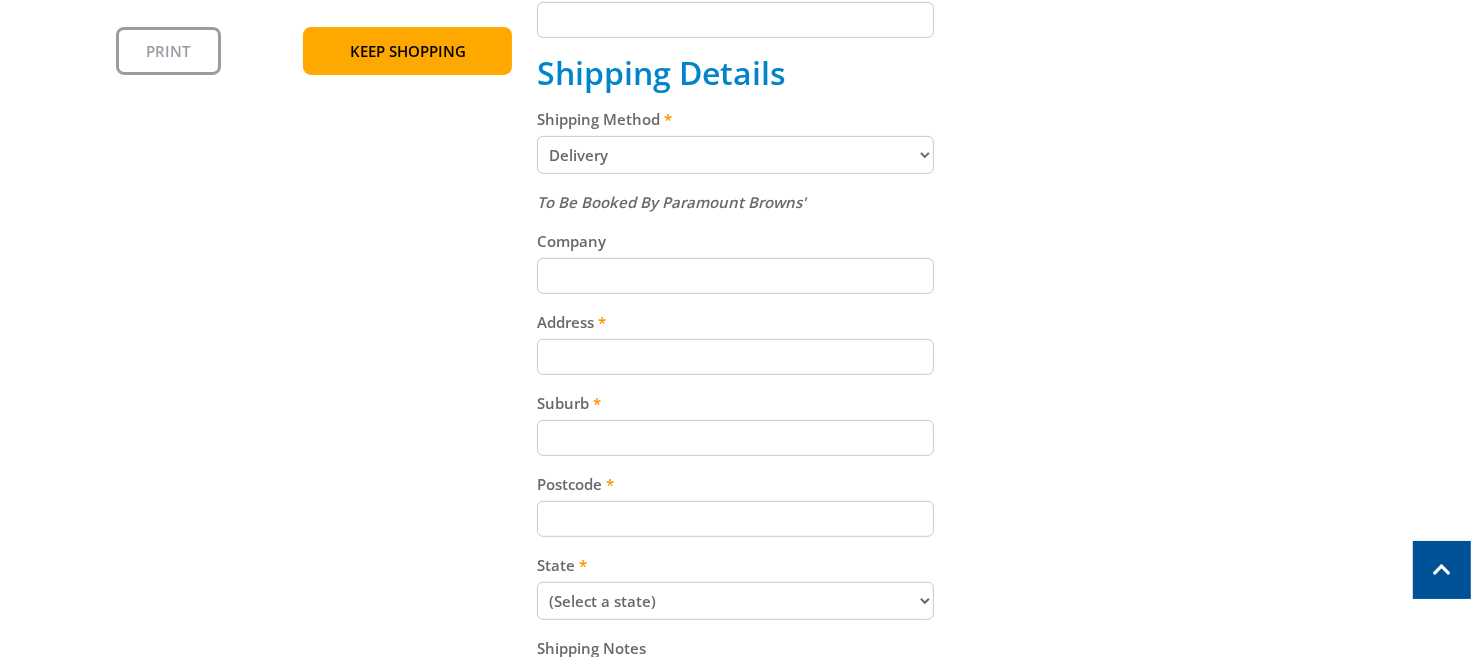 click on "Pickup from Gepps Cross
Delivery" at bounding box center (735, 155) 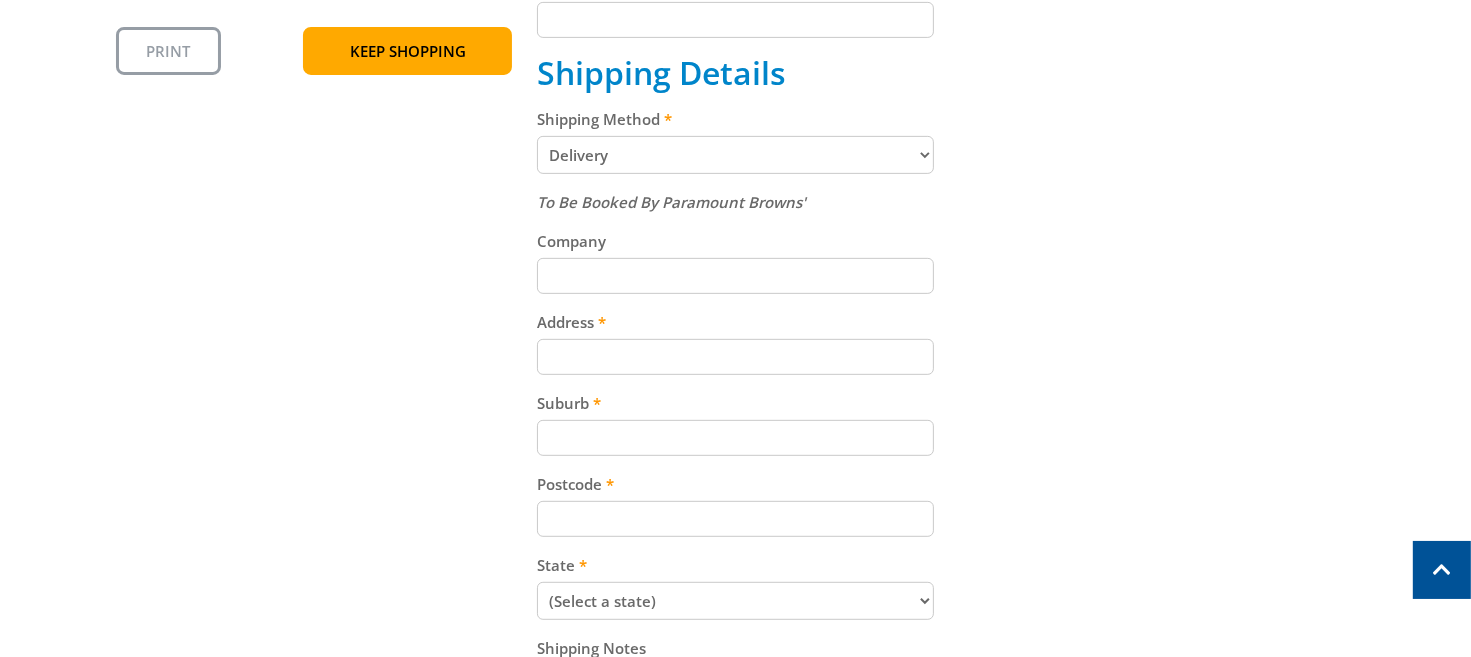 click on "Cart
WHEELIE BIN 240LTR - GREEN WITH YELLOW LID
$74.99
4
Item total:  $299.96
WHEELIE BIN 1100LTR - ASSORTED COLOURS
$249.00
2
Item total:  $498.00
Sub Total
$797.96
Print
Keep Shopping
Delivery
Contact Details
First name
Last name
Email
Sign up for the newsletter
Phone
Shipping Details
Shipping Method" at bounding box center (736, 205) 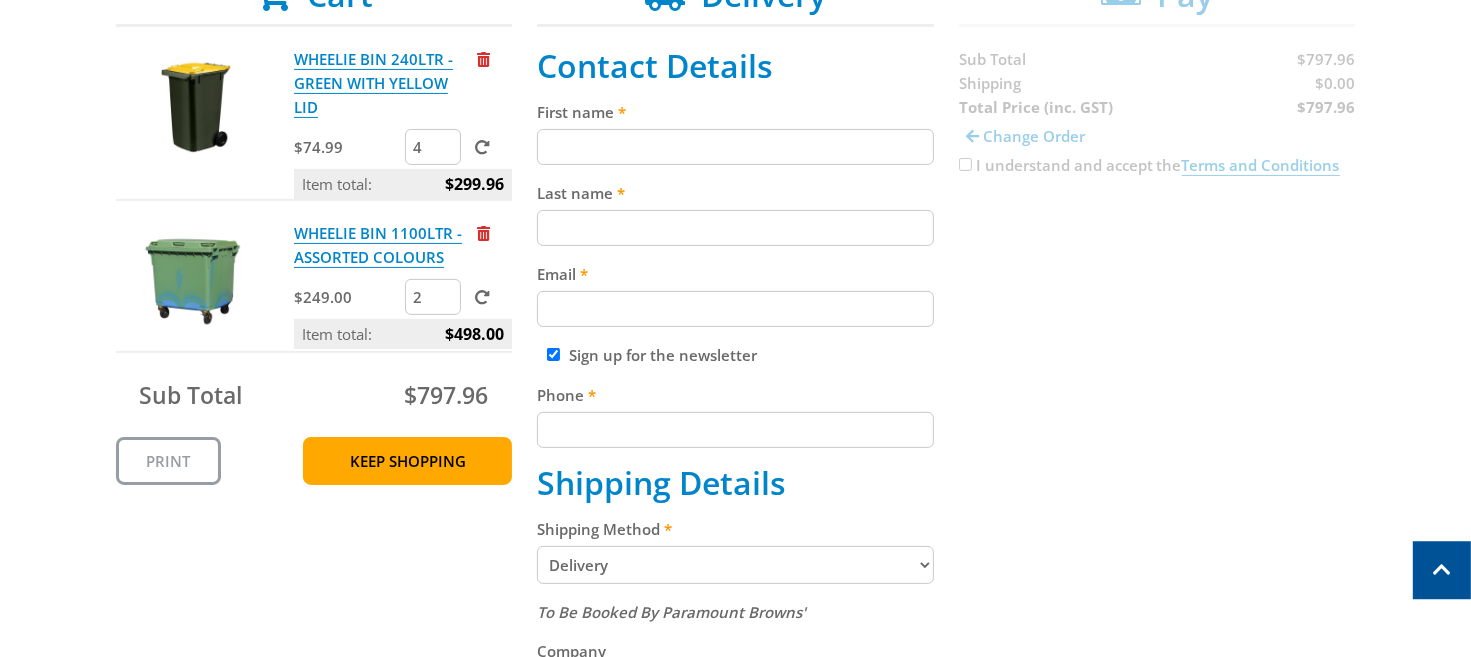 scroll, scrollTop: 316, scrollLeft: 0, axis: vertical 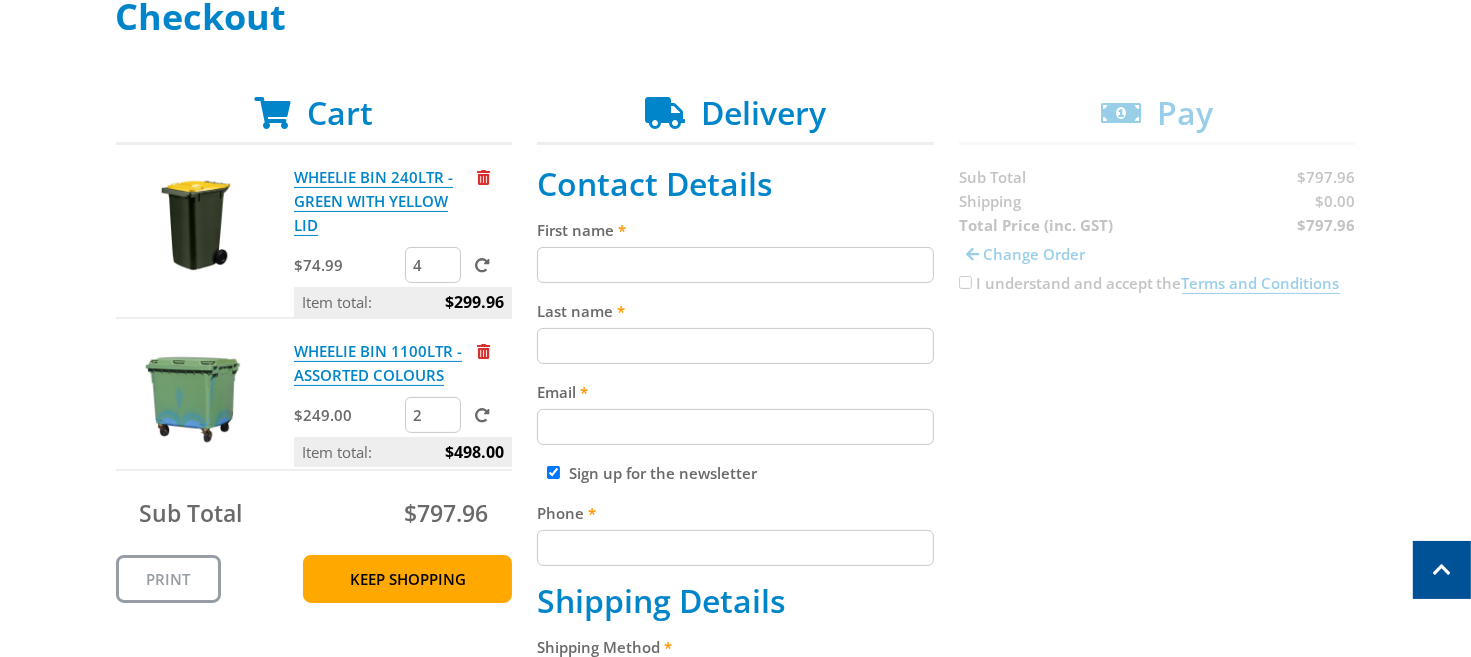 click on "Sign up for the newsletter" at bounding box center (553, 472) 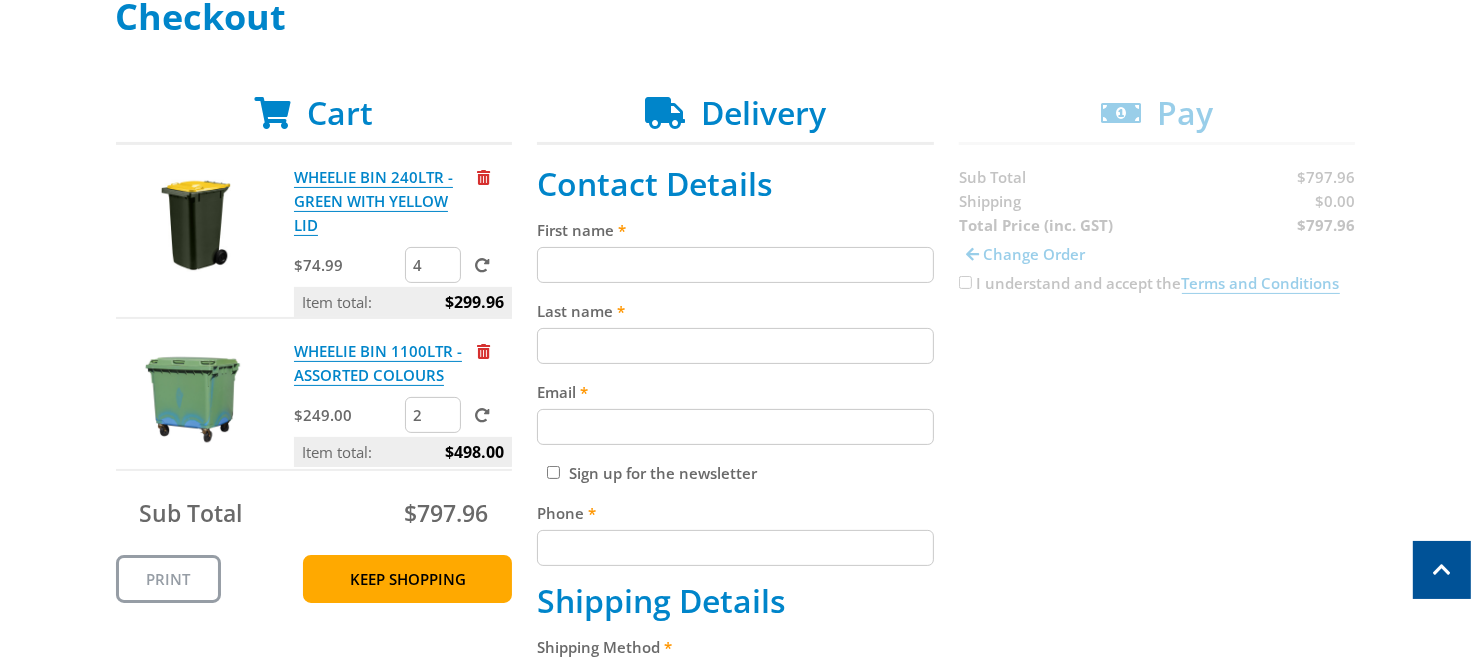 click on "Email" at bounding box center [735, 427] 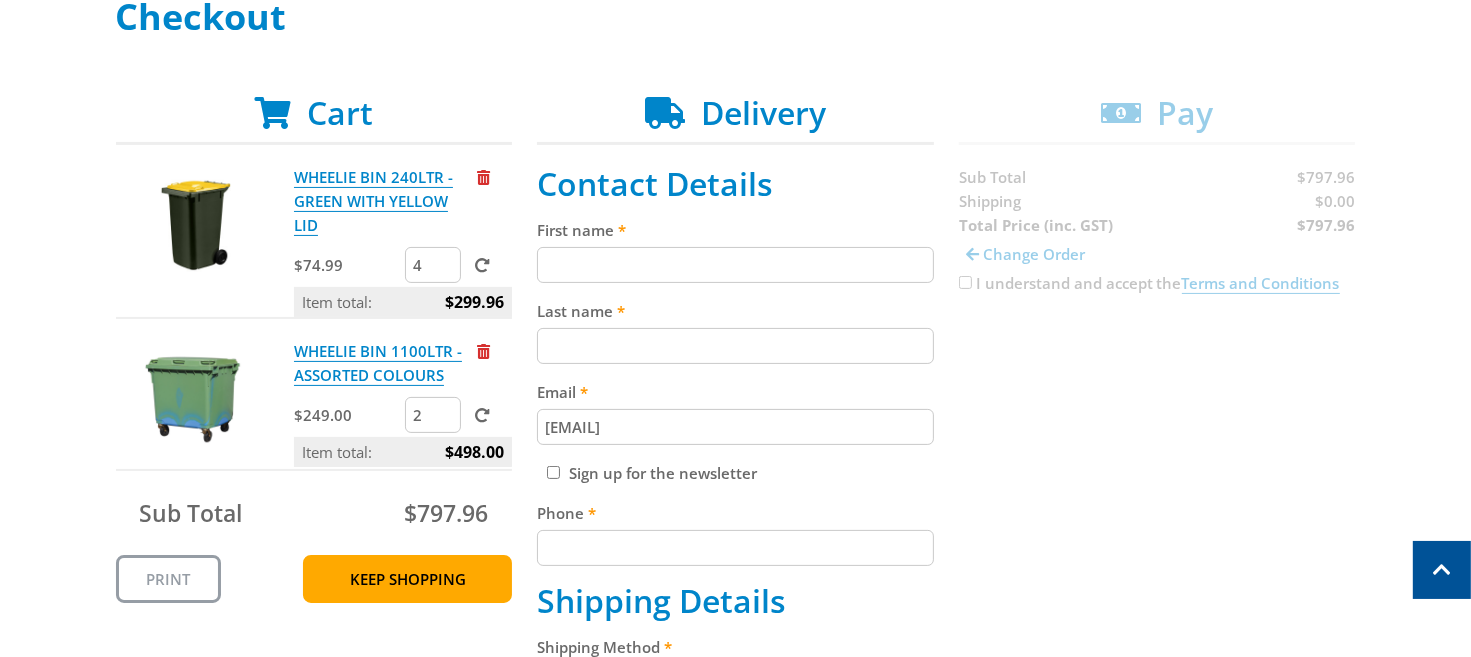 type on "[EMAIL]" 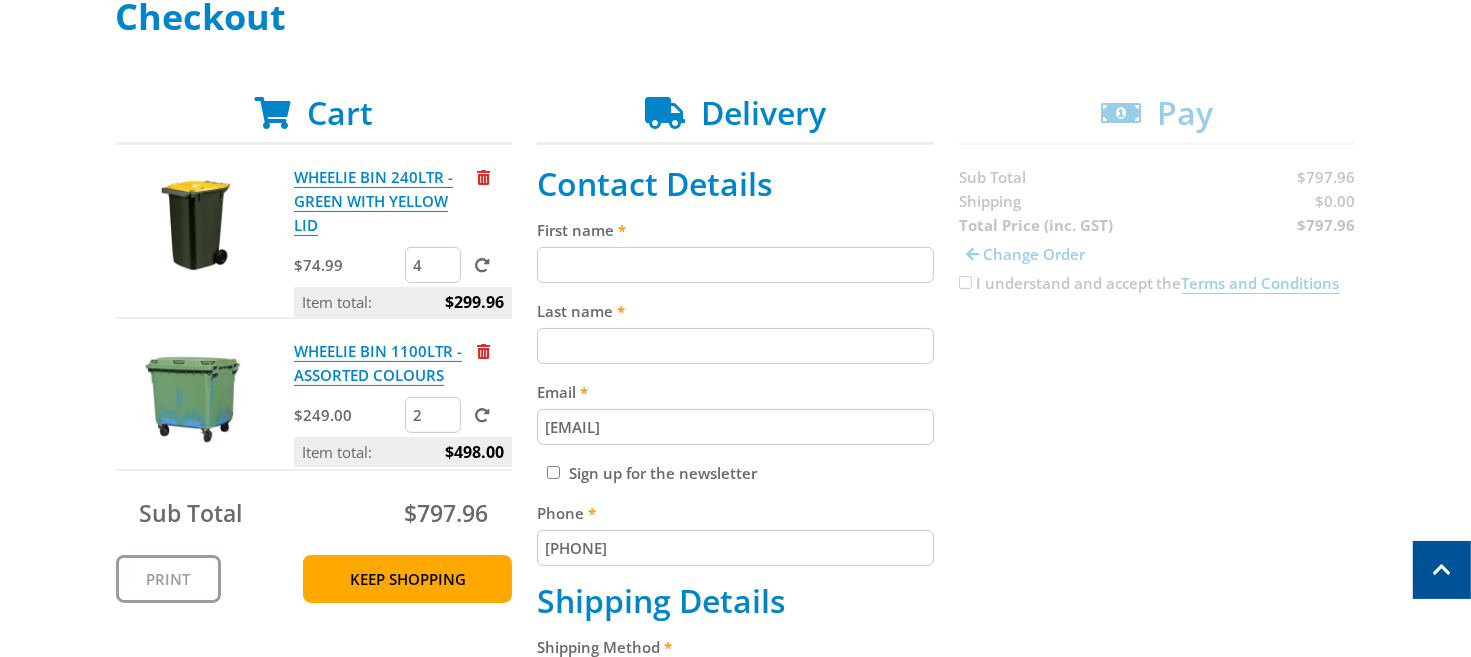 type on "[PHONE]" 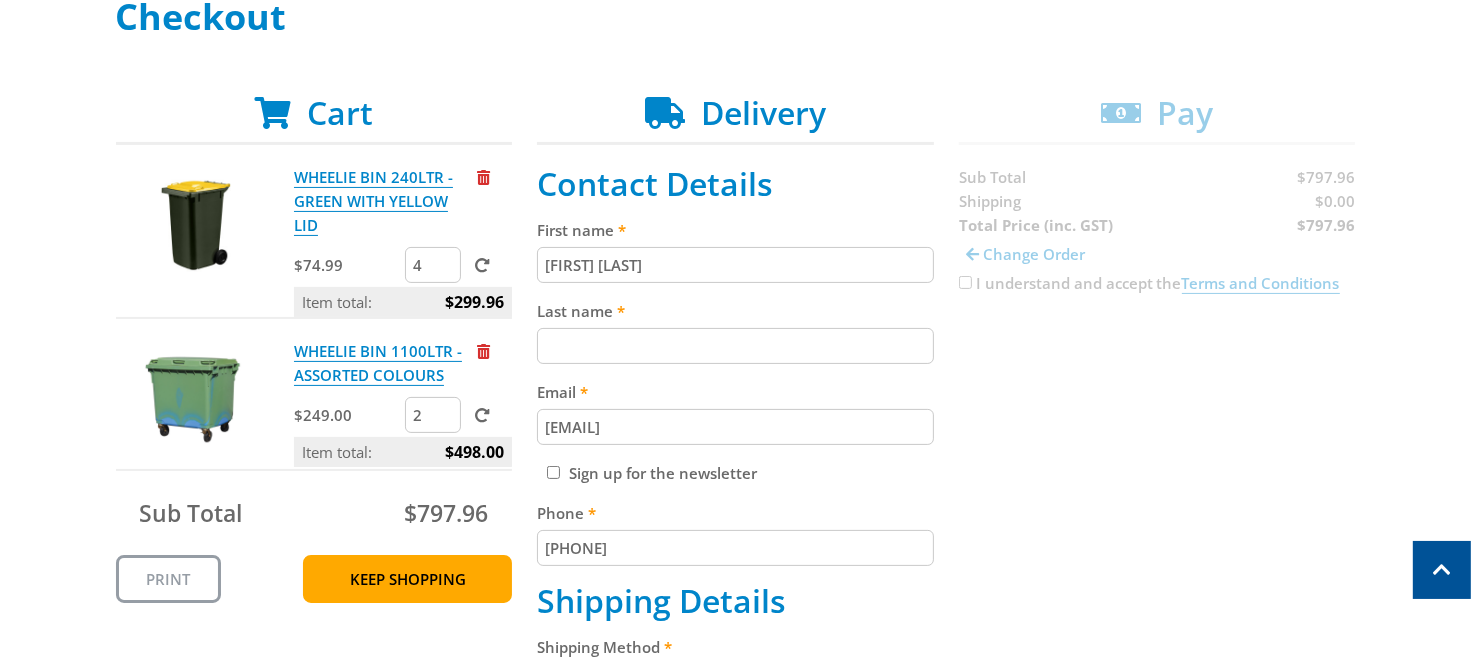 type on "[FIRST]" 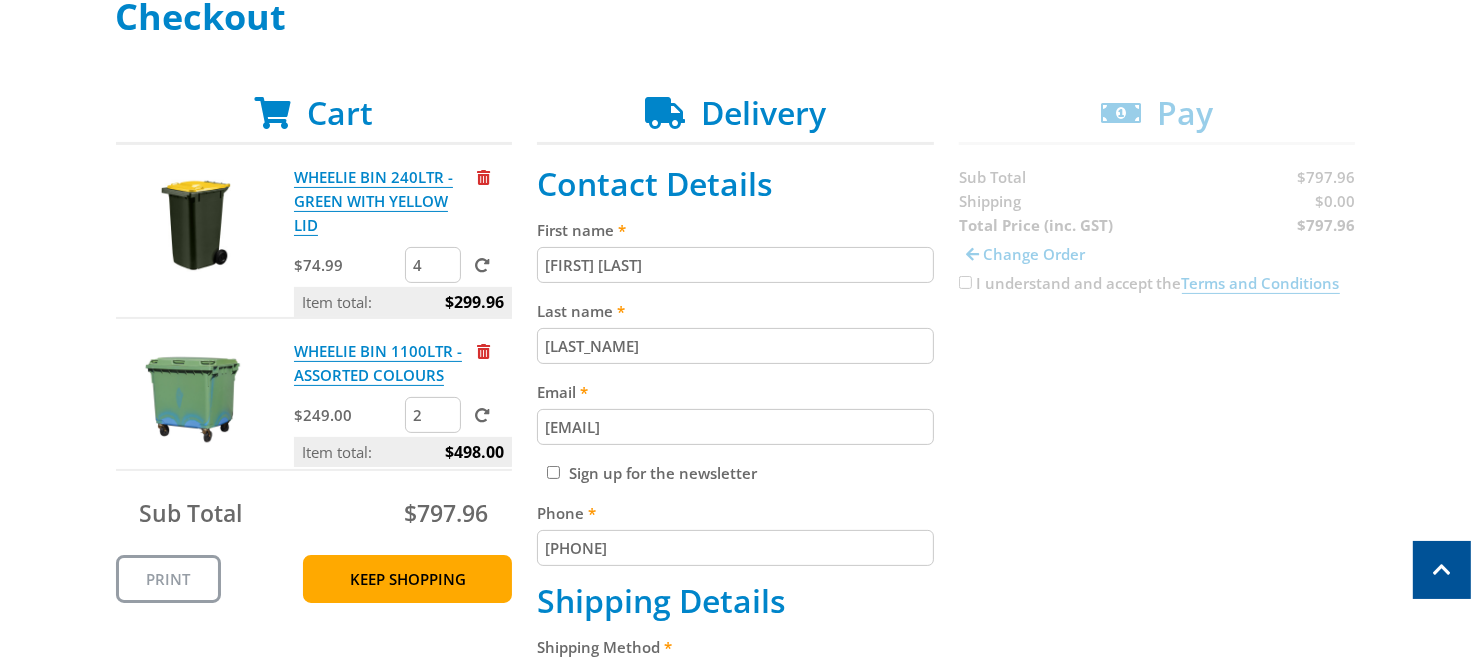 type on "[LAST]" 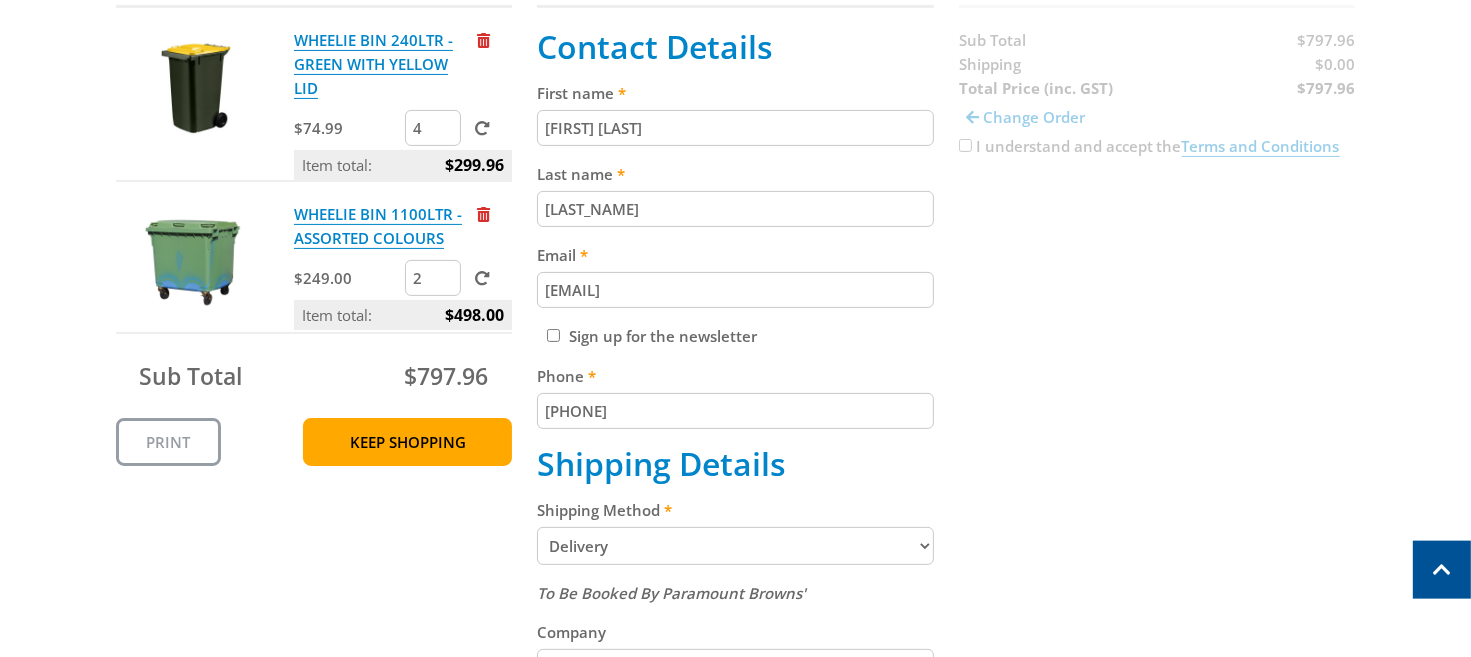 scroll, scrollTop: 633, scrollLeft: 0, axis: vertical 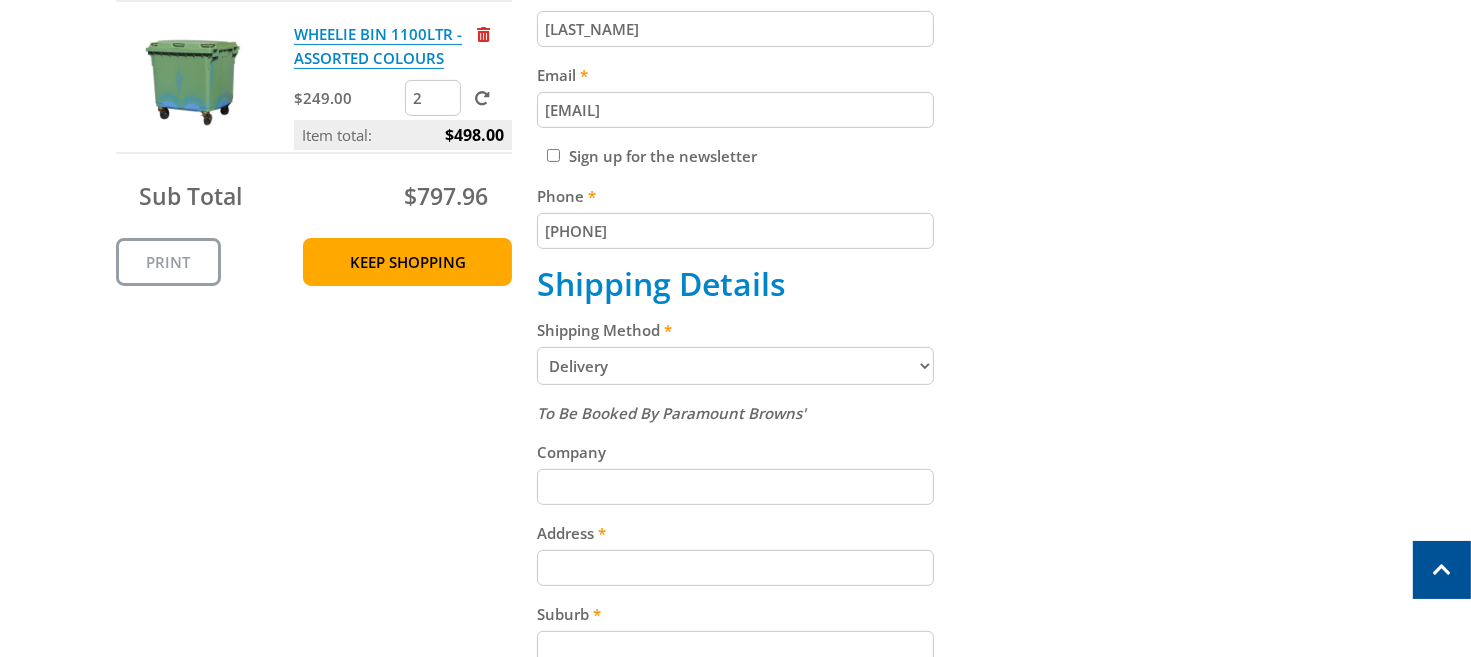 type on "[FIRST]" 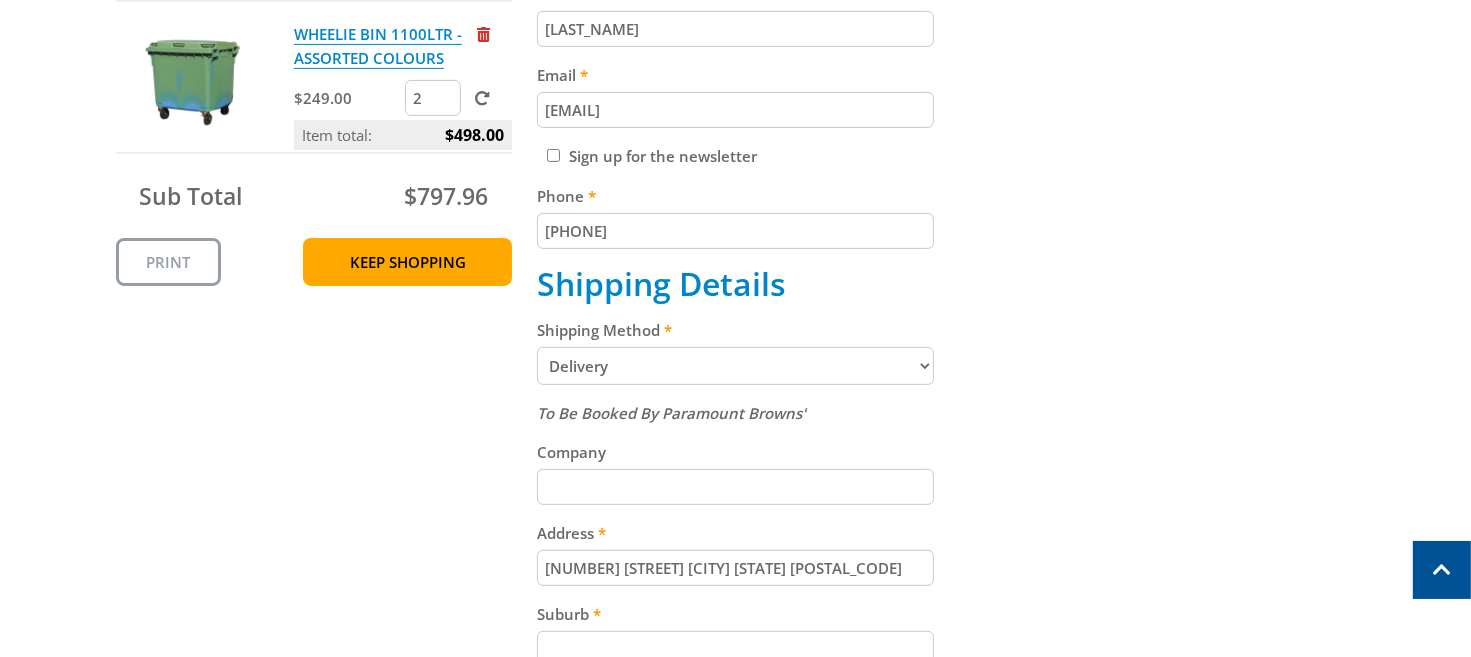 type on "1683 Hindmarsh Tiers Rd" 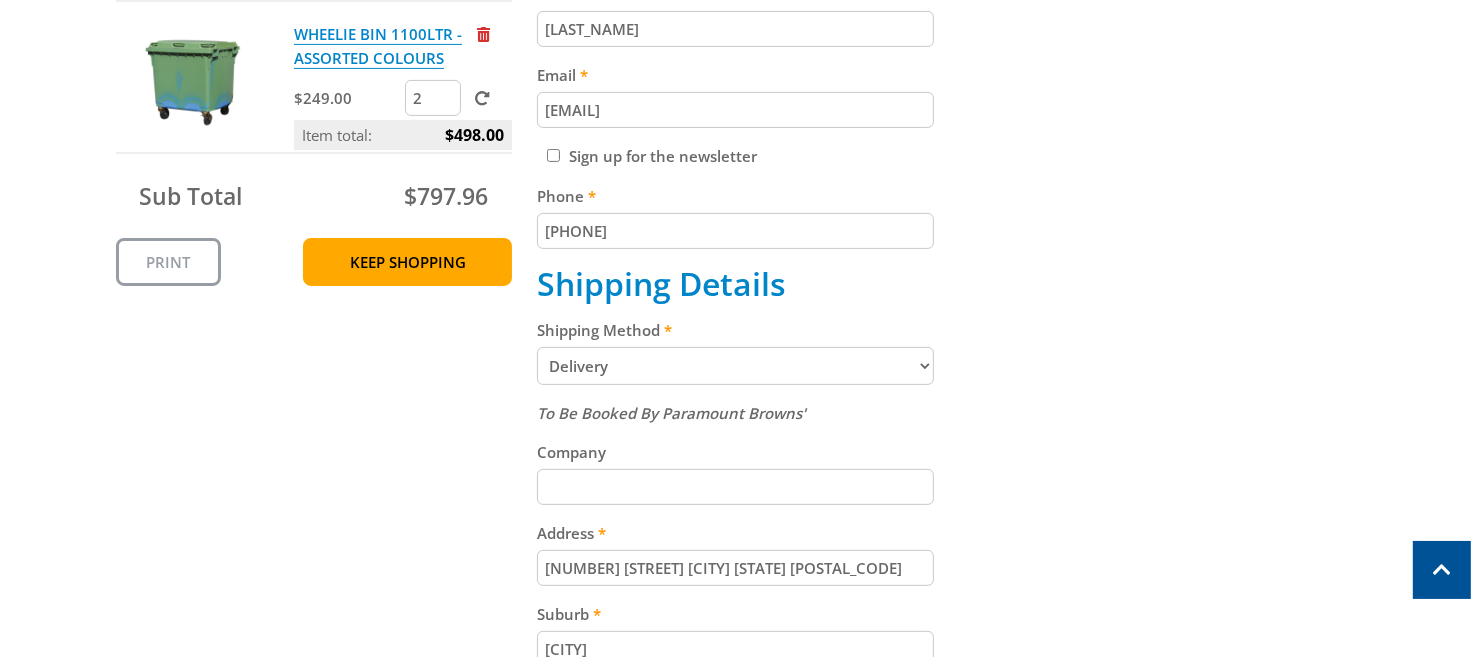 type on "Myponga" 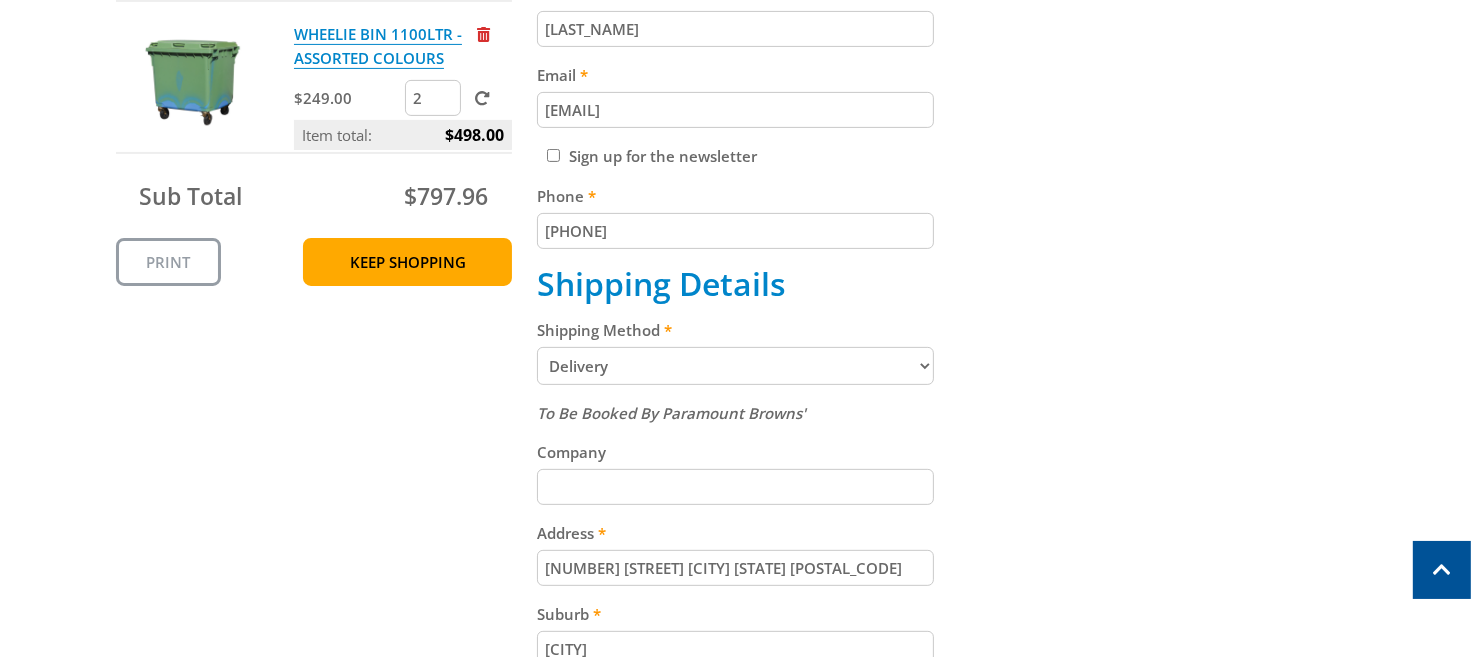 scroll, scrollTop: 1028, scrollLeft: 0, axis: vertical 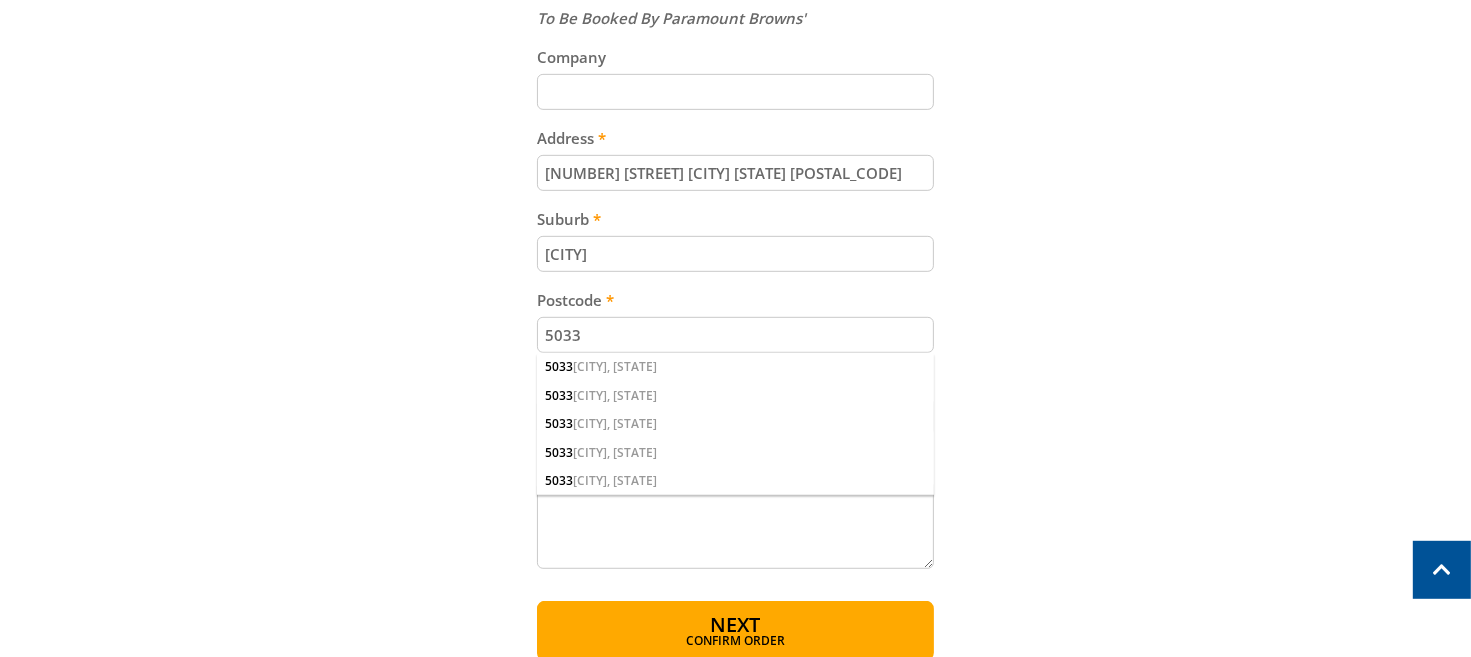 type on "5033" 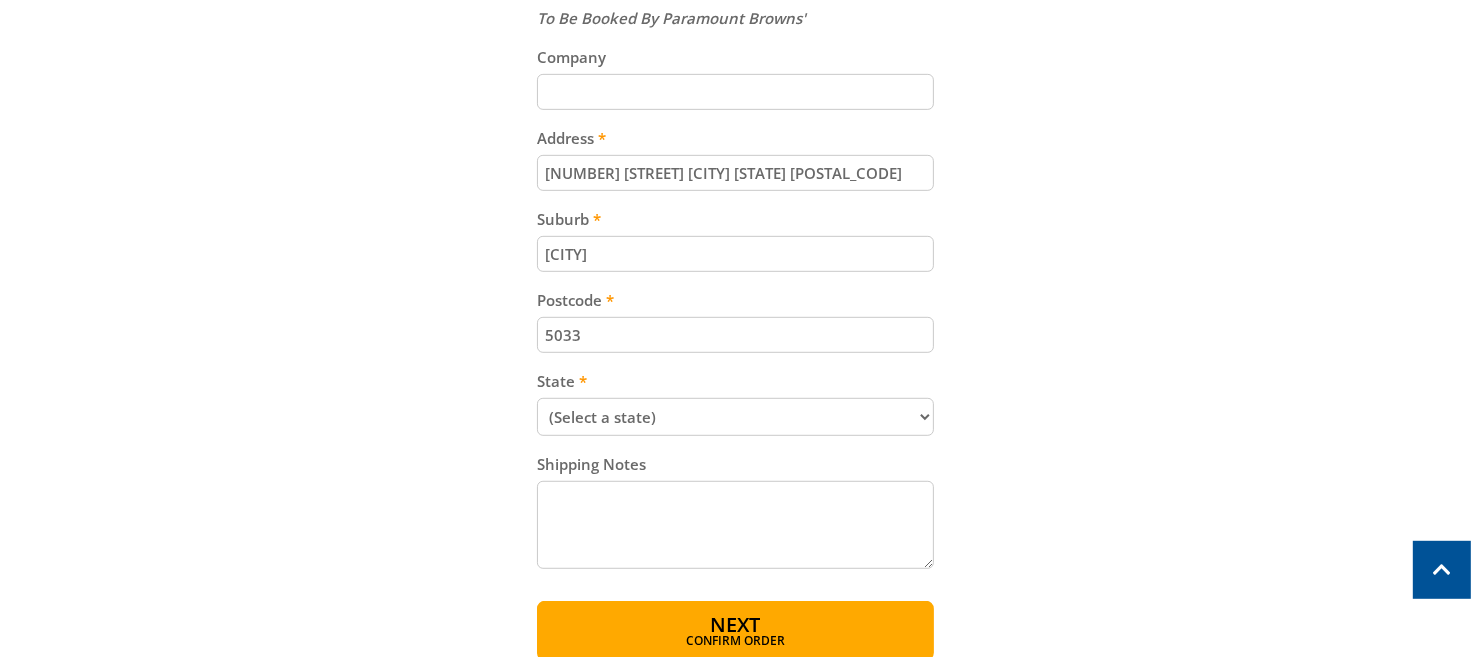 click on "(Select a state)
South Australia
Victoria
New South Wales
Queensland
Western Australia
Tasmania
Australian Capital Territory
Northern Territory
Other" at bounding box center (735, 417) 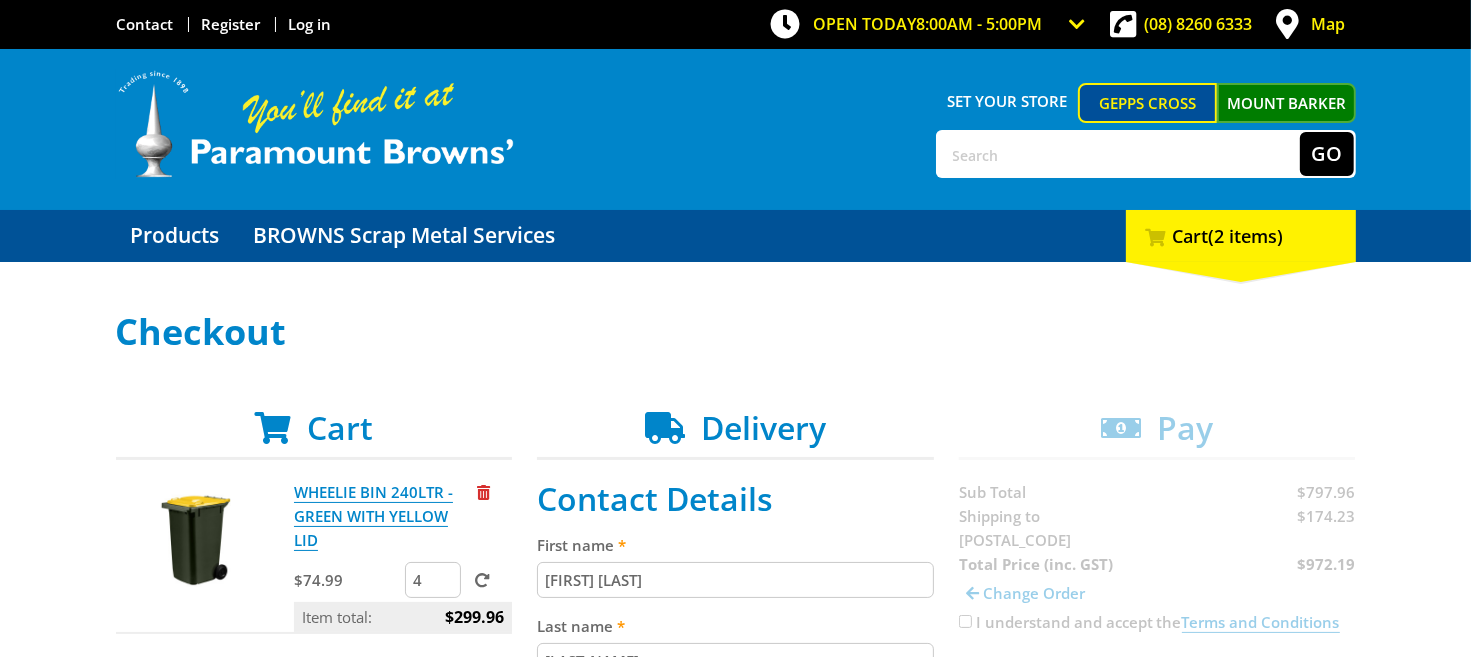 scroll, scrollTop: 0, scrollLeft: 0, axis: both 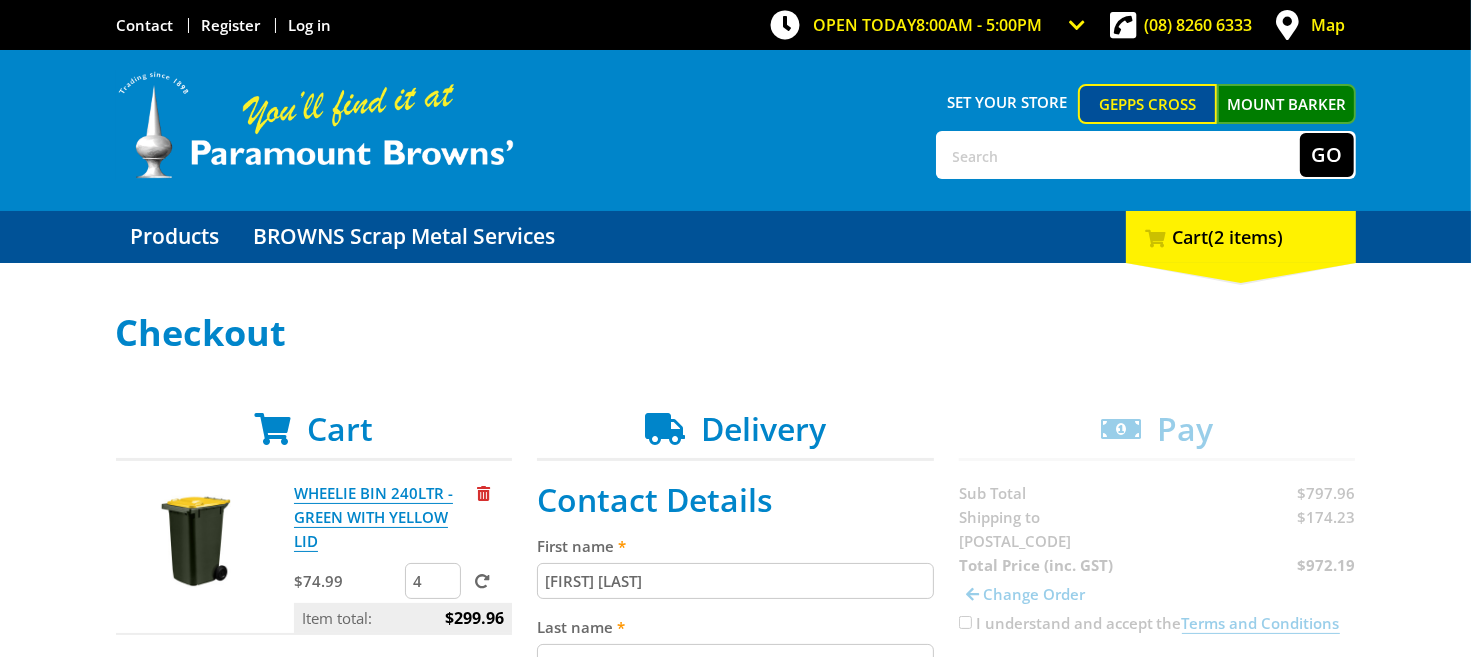 click at bounding box center (1119, 155) 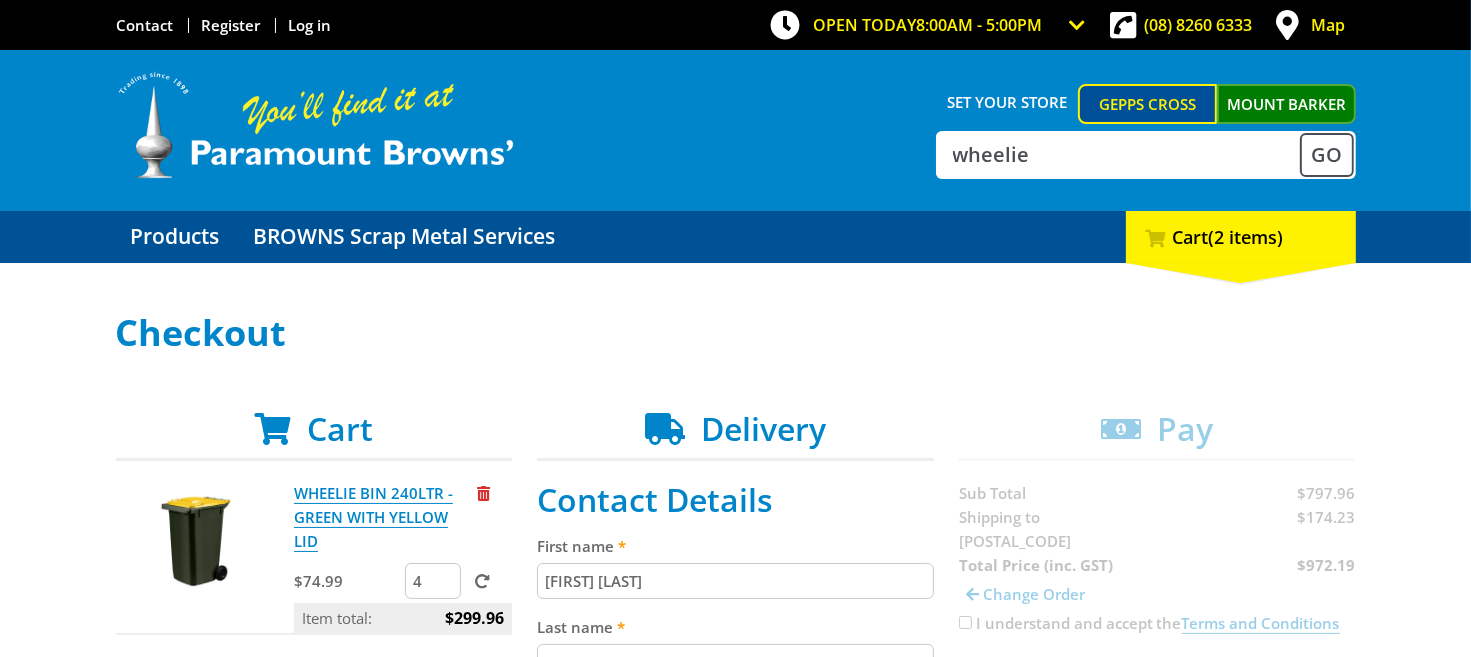 type on "wheelie" 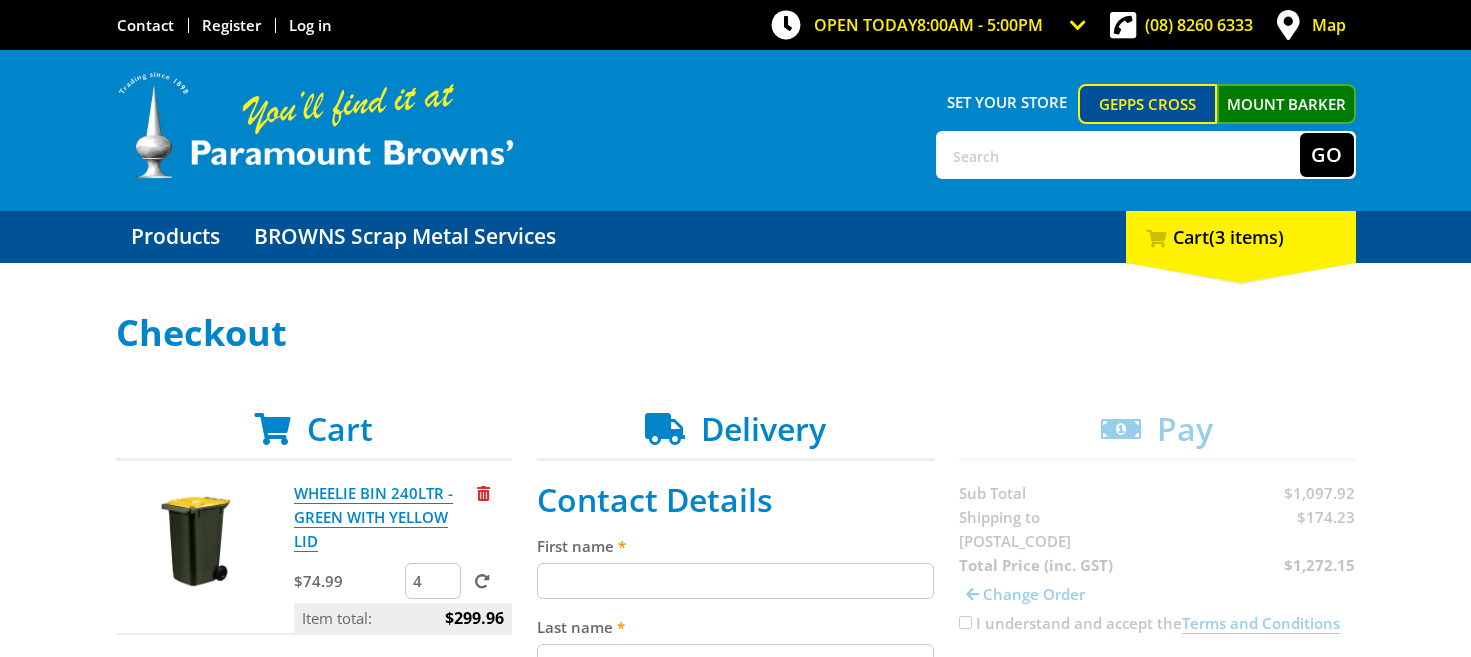 scroll, scrollTop: 316, scrollLeft: 0, axis: vertical 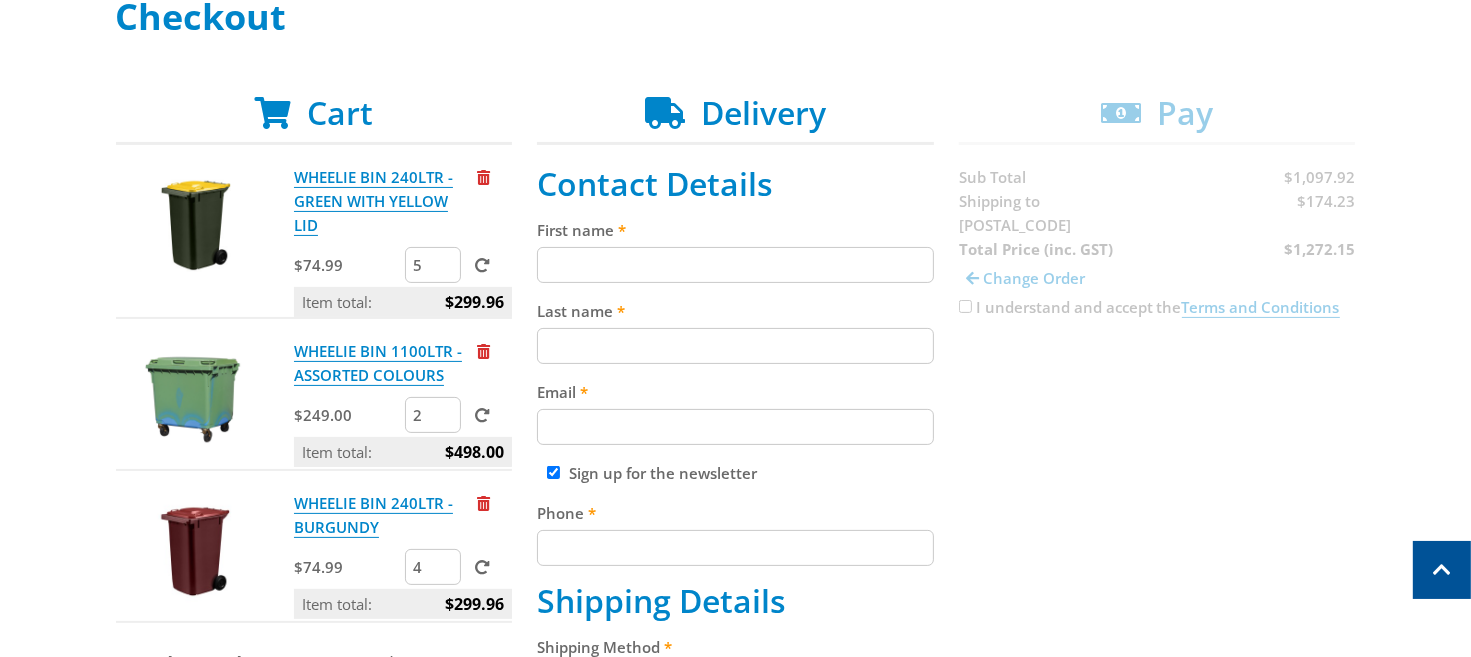 click on "5" at bounding box center [433, 265] 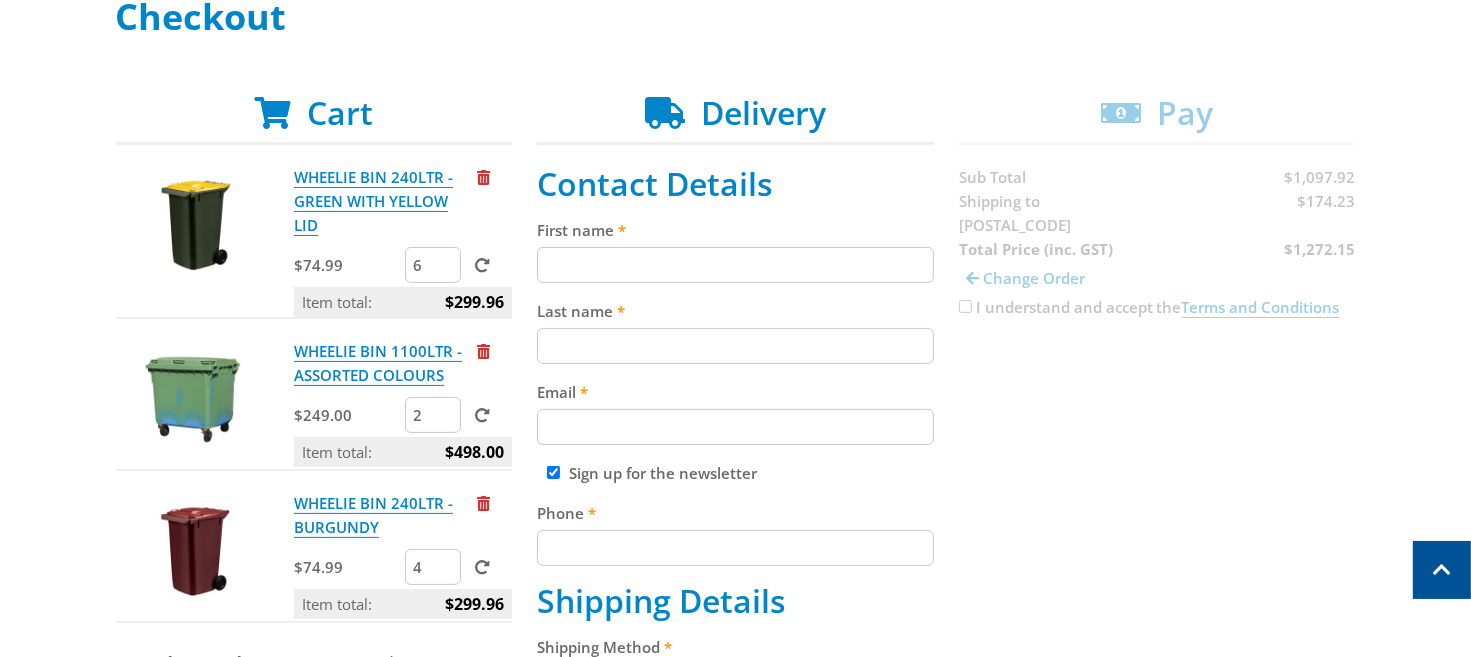 type on "6" 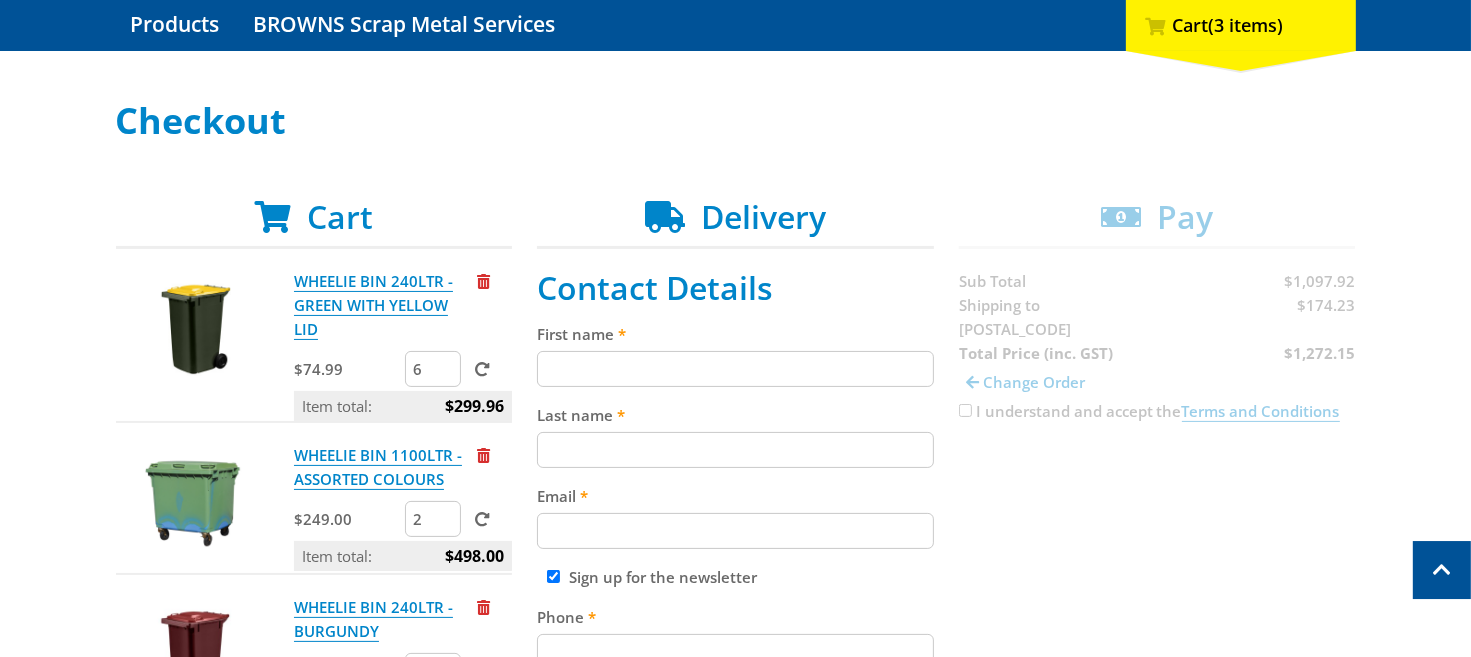 scroll, scrollTop: 211, scrollLeft: 0, axis: vertical 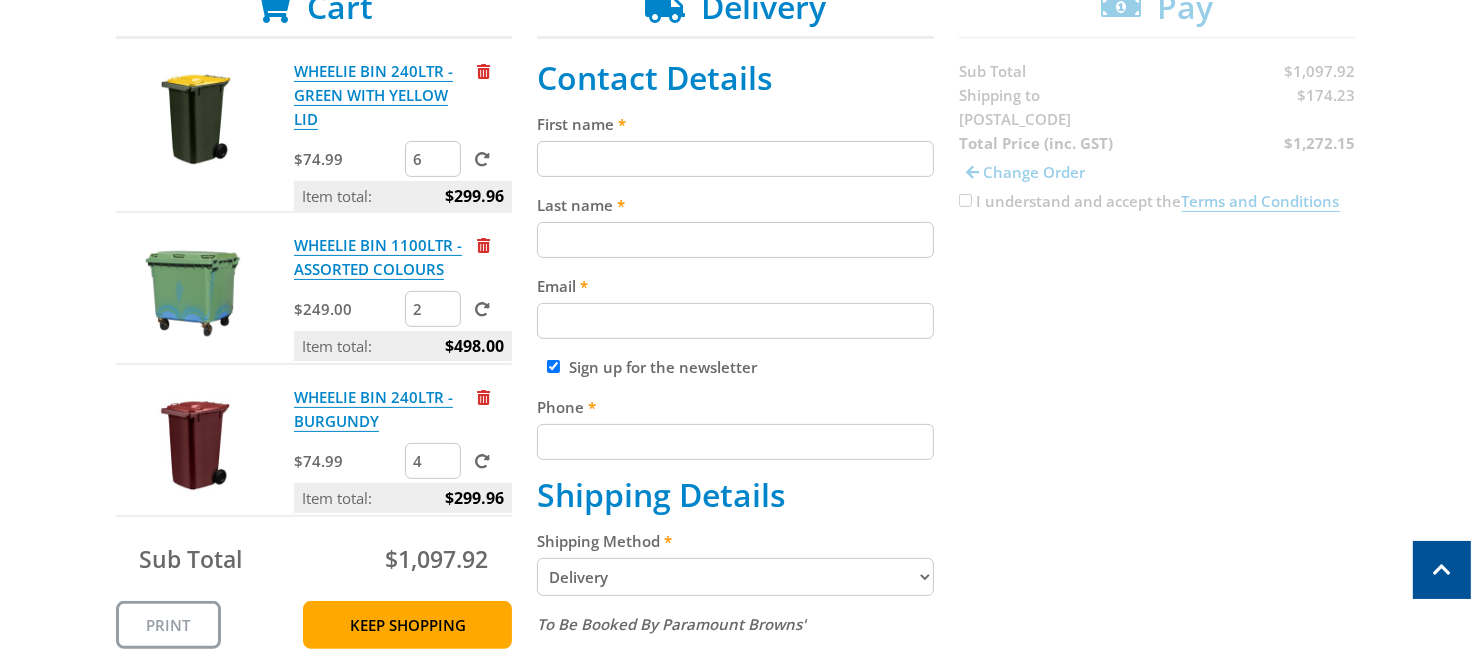 click on "Select your Delivery Method
Personal  Pick up  Available in 5 days
Courier  Pick up  Available in 5 days
Paramount  Delivery  in 5-14 days*
Postcode for shipping
5033
Your Cart
$1,272.15
inc. $174.23 delivery
3 items added
View Cart
Checkout
Cart
WHEELIE BIN 240LTR - GREEN WITH YELLOW LID
$74.99
6
Item total:  $299.96
2" at bounding box center (735, 579) 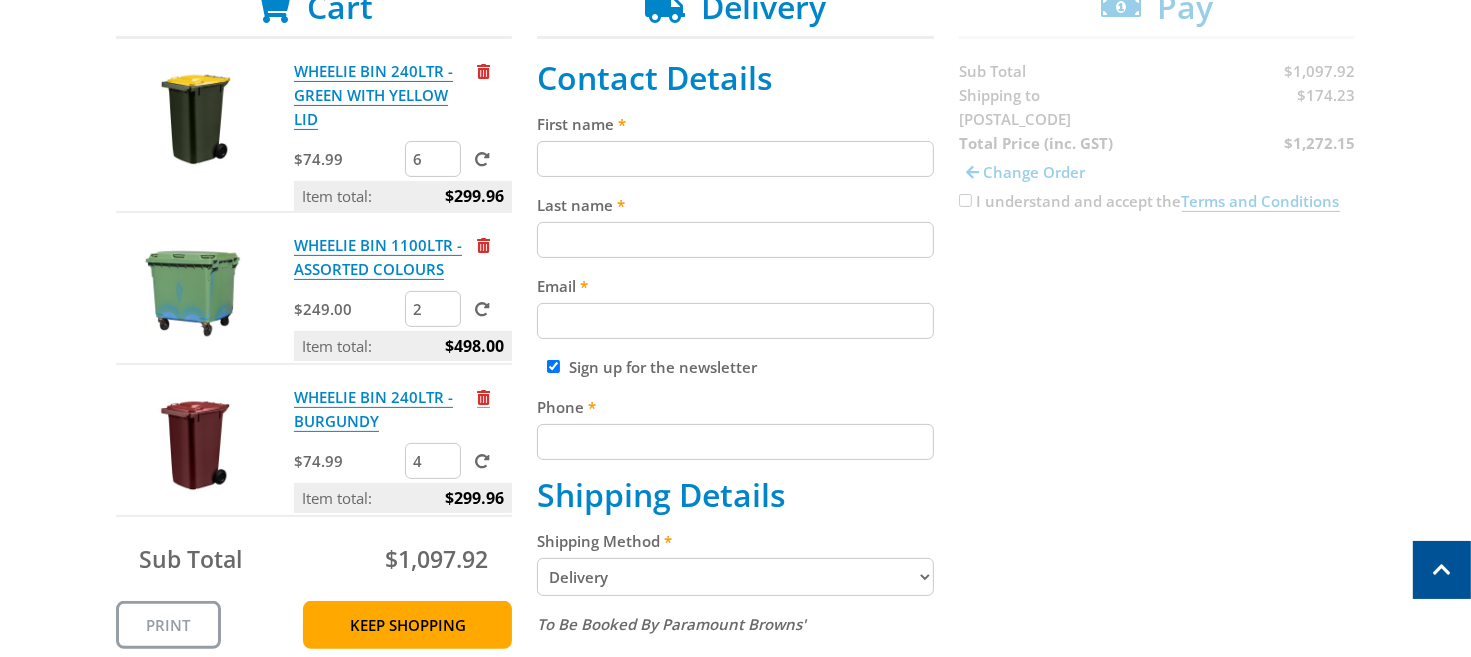 click at bounding box center [483, 397] 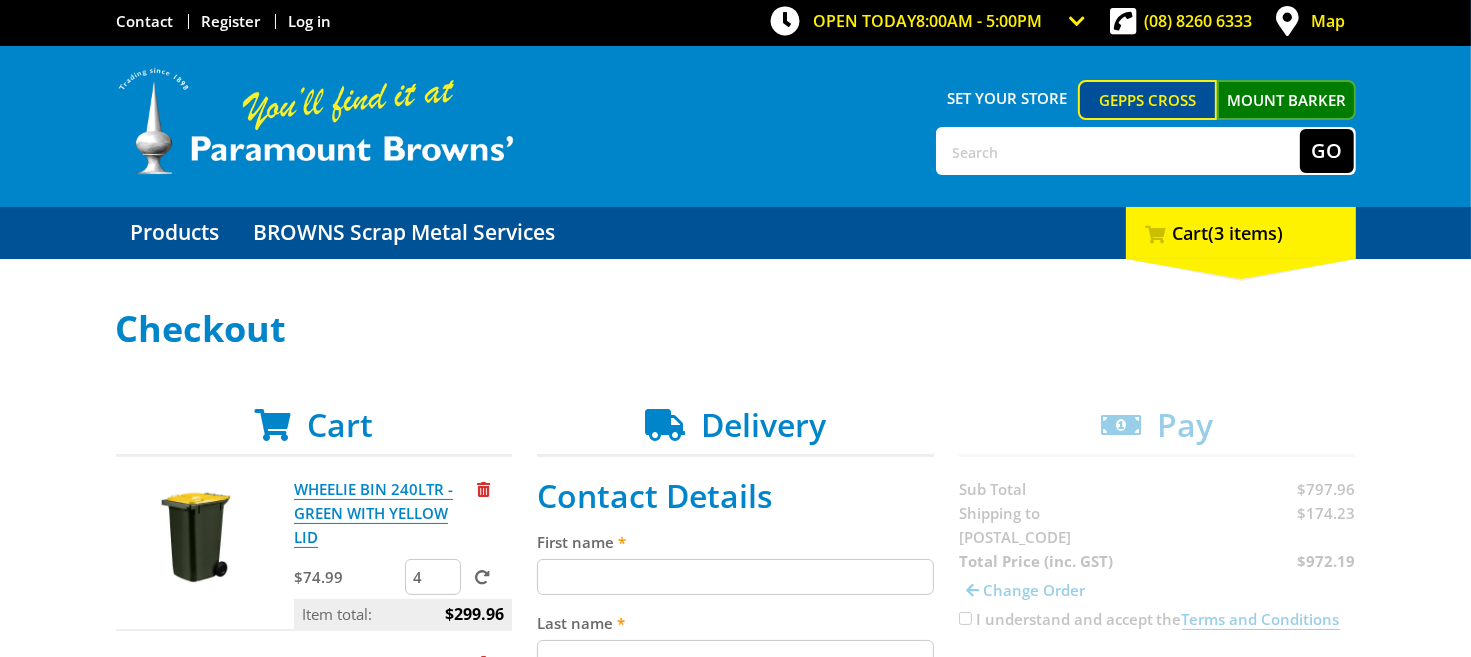 scroll, scrollTop: 0, scrollLeft: 0, axis: both 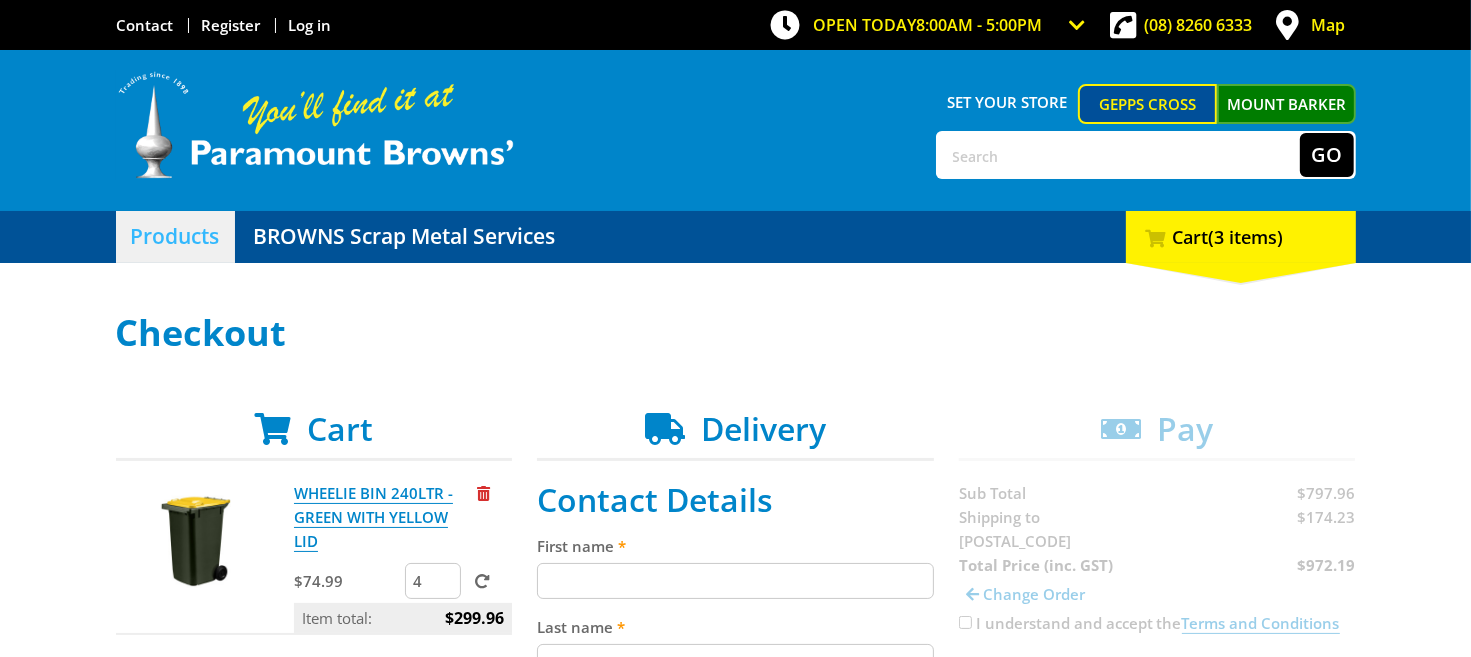 click on "Products" at bounding box center (175, 237) 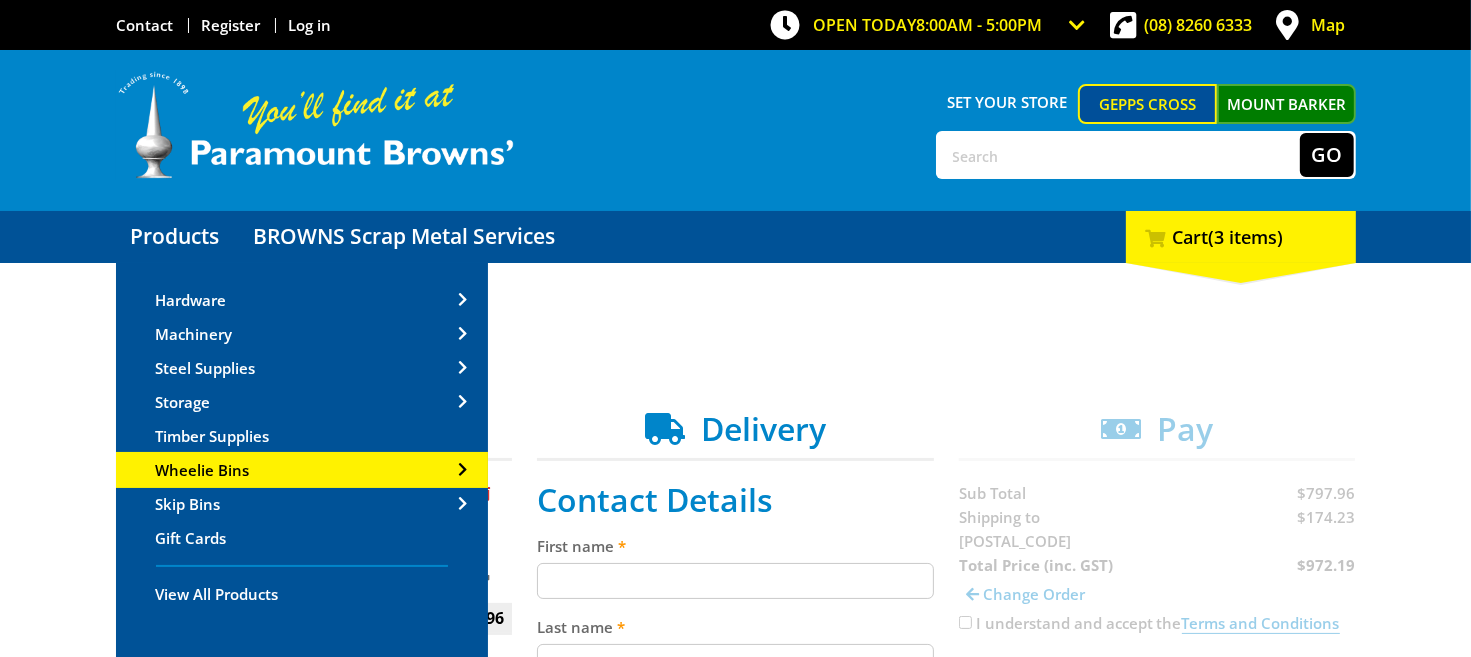 click on "Wheelie Bins" at bounding box center (302, 470) 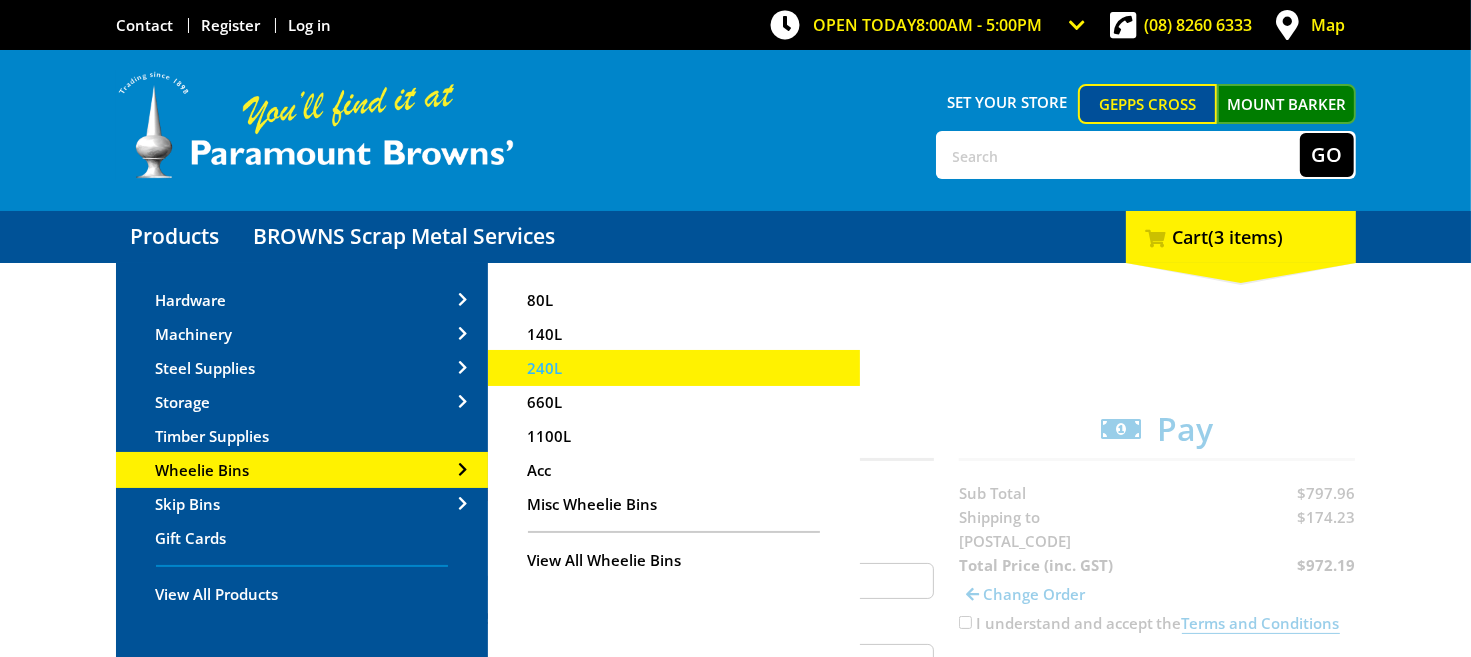 click on "240L" at bounding box center [545, 368] 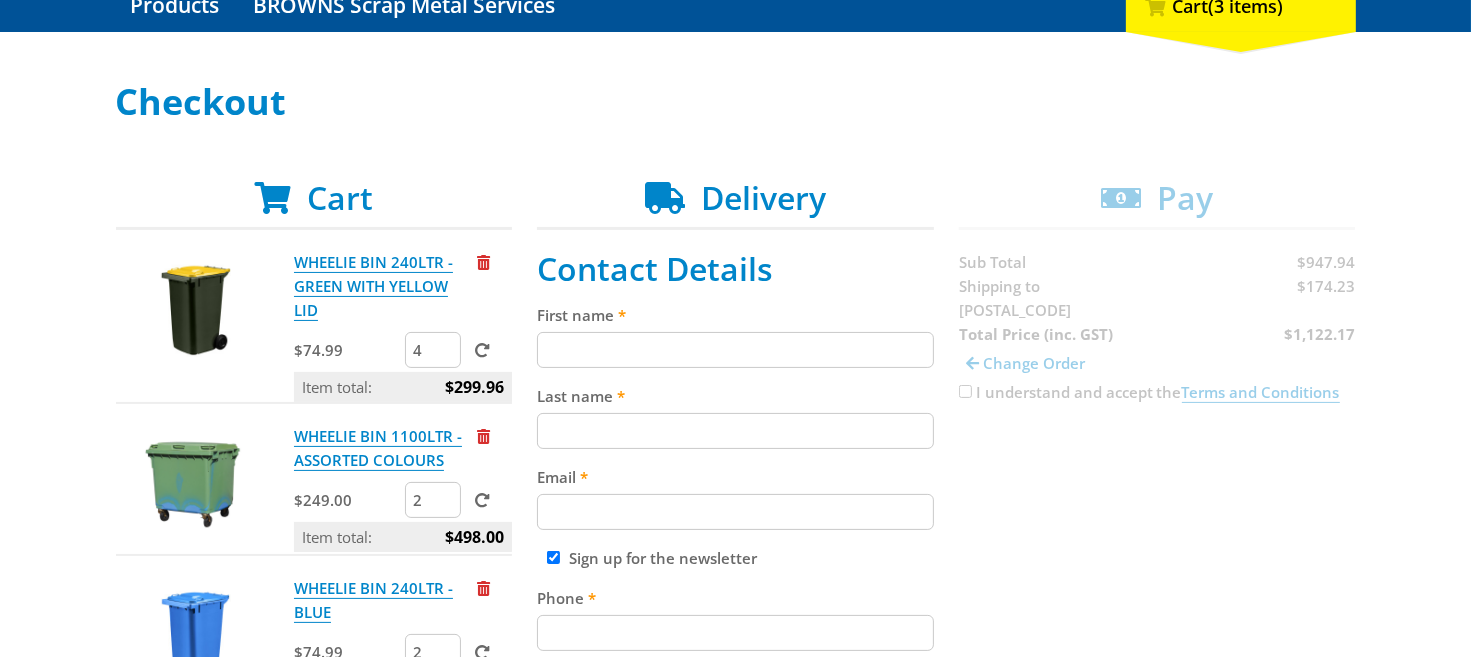 scroll, scrollTop: 316, scrollLeft: 0, axis: vertical 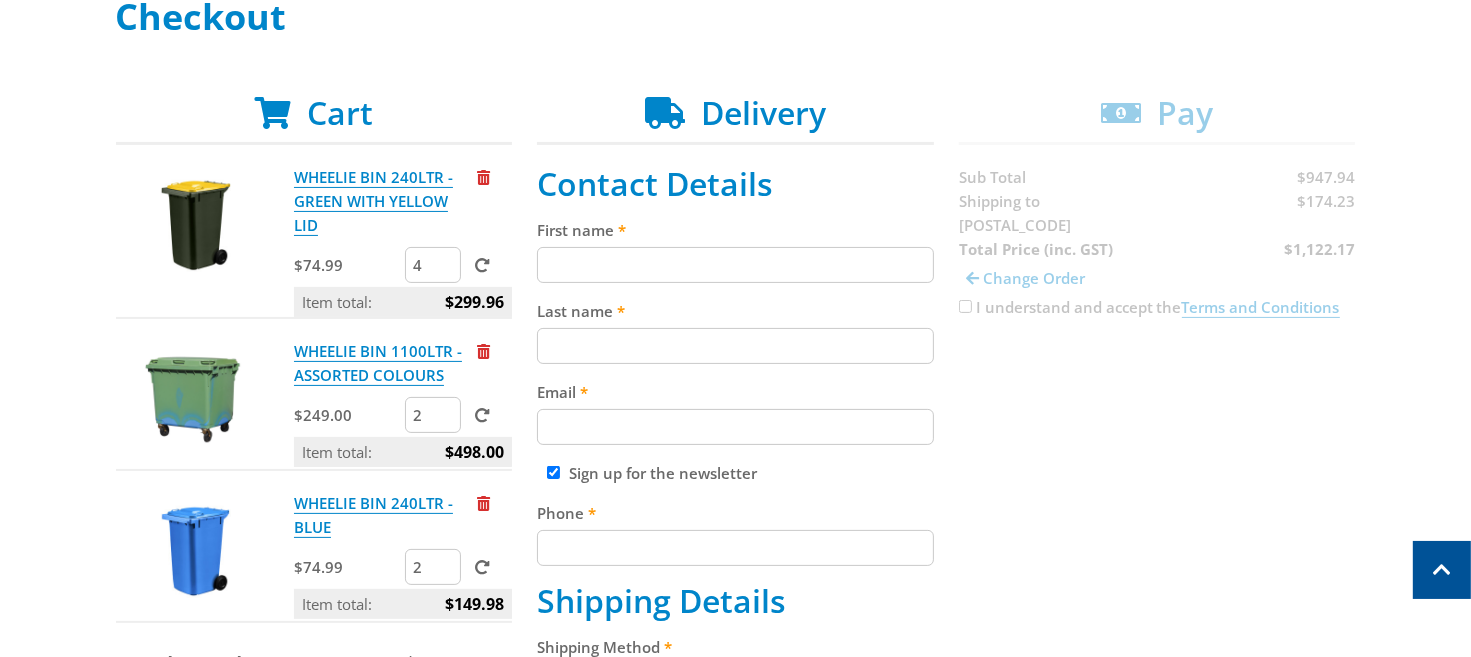 click on "First name" at bounding box center [735, 265] 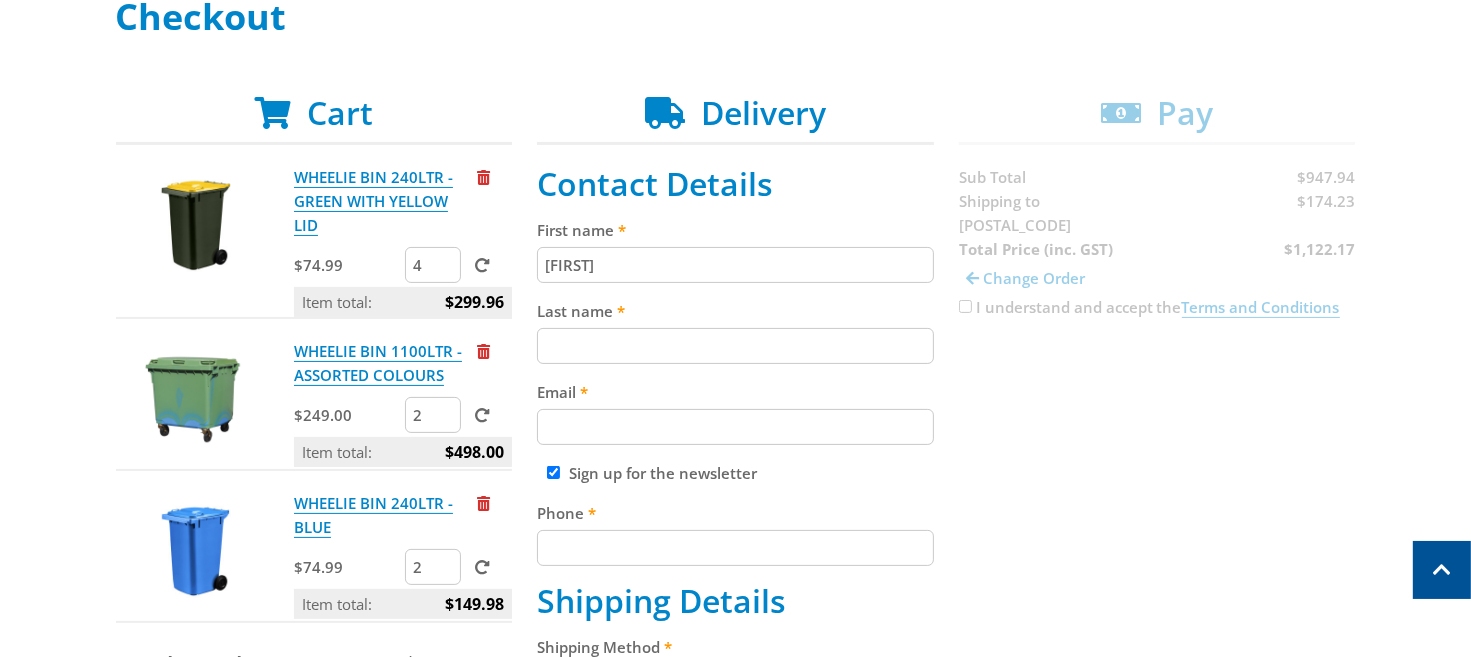 type on "[FIRST]" 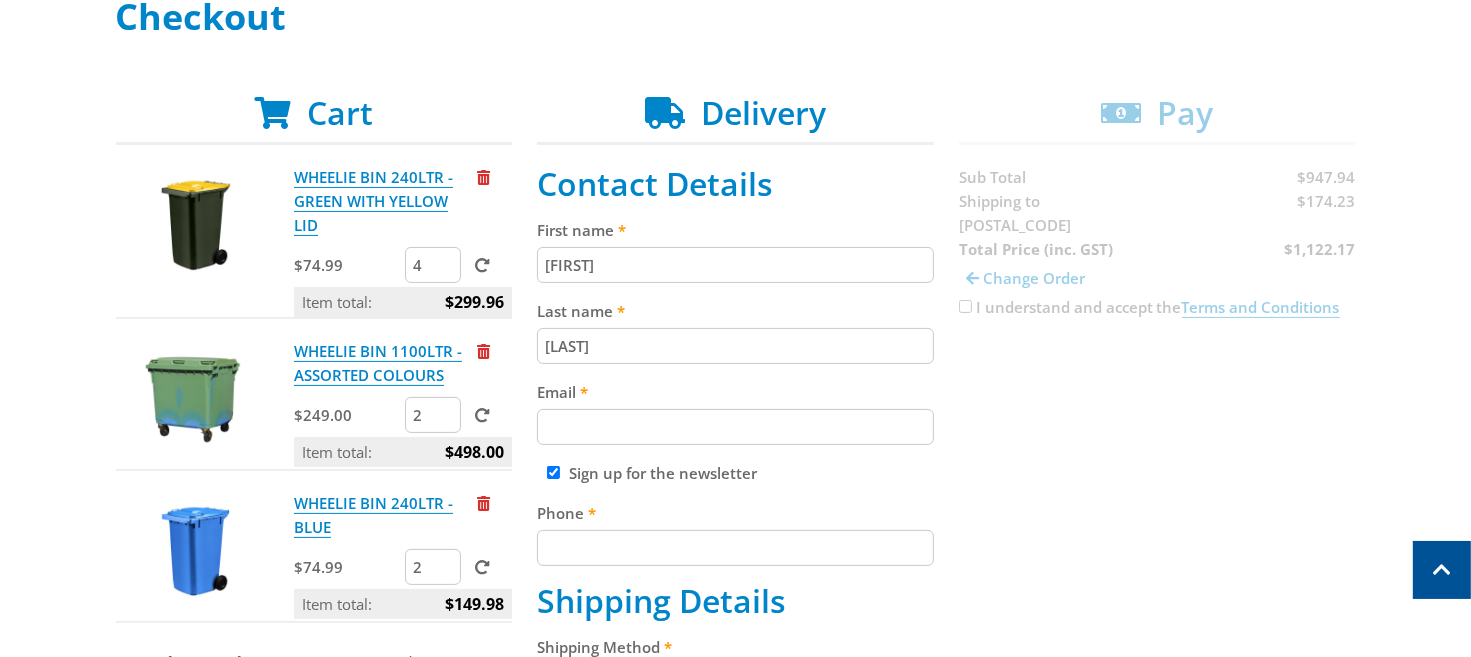 type on "[LAST]" 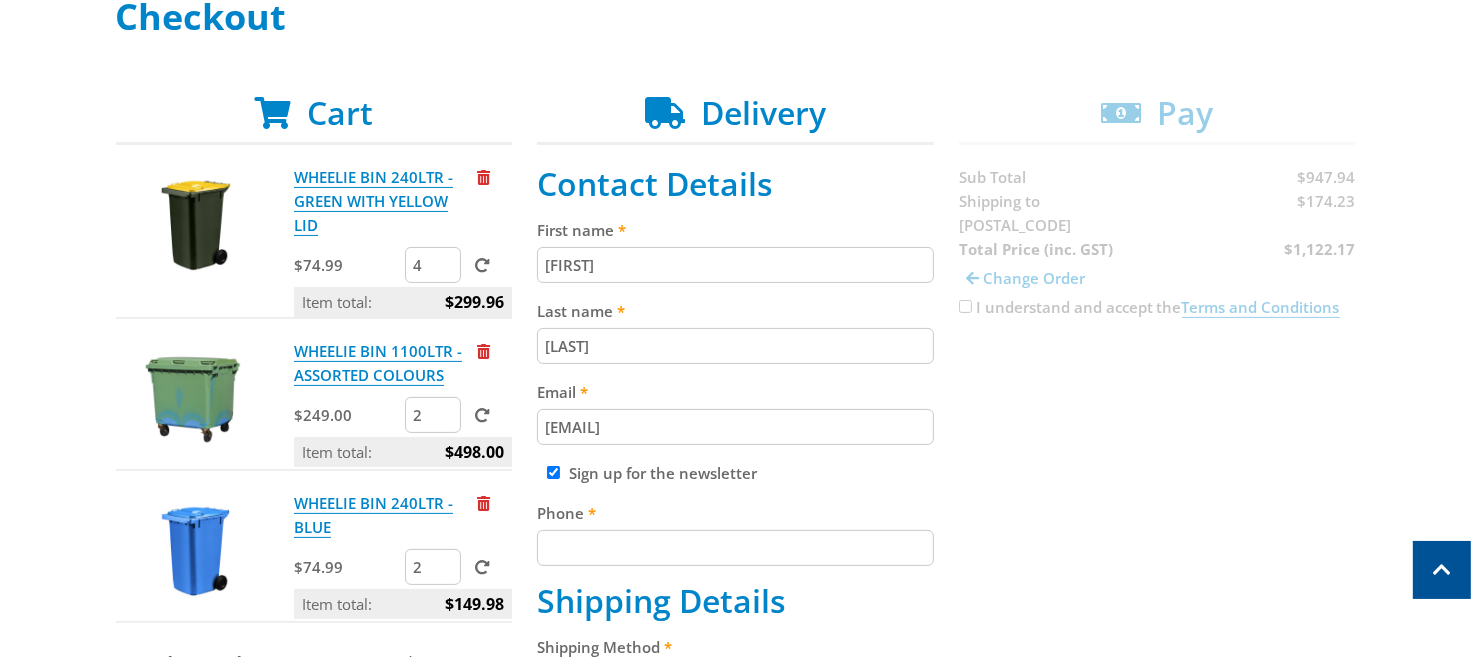 type on "[EMAIL]" 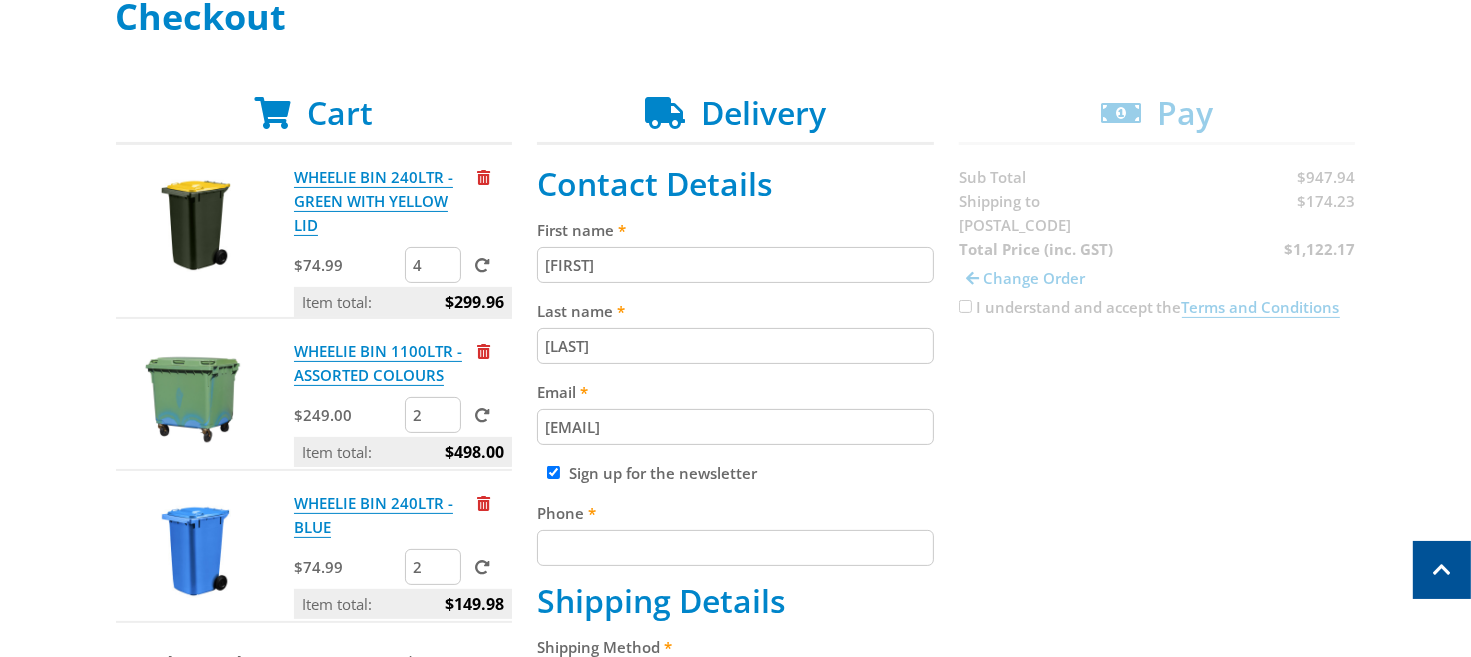 click on "Sign up for the newsletter" at bounding box center [553, 472] 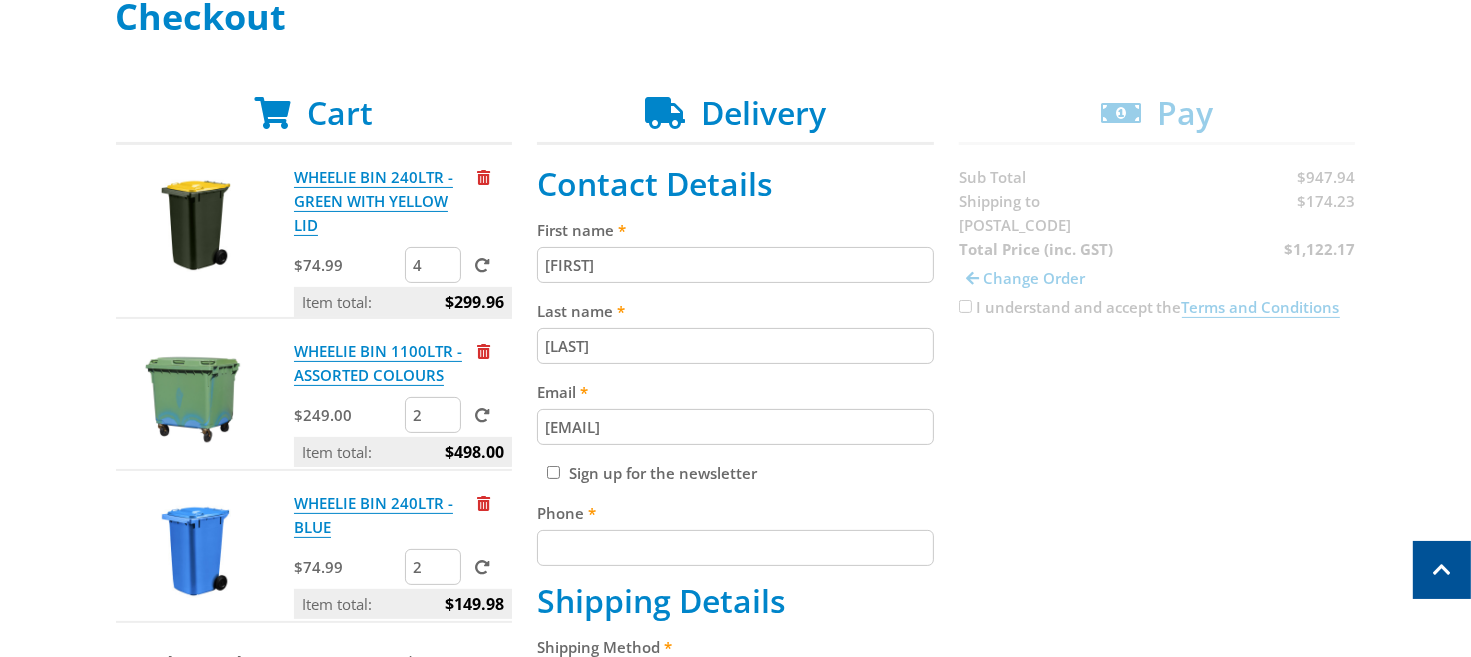click on "Phone" at bounding box center [735, 548] 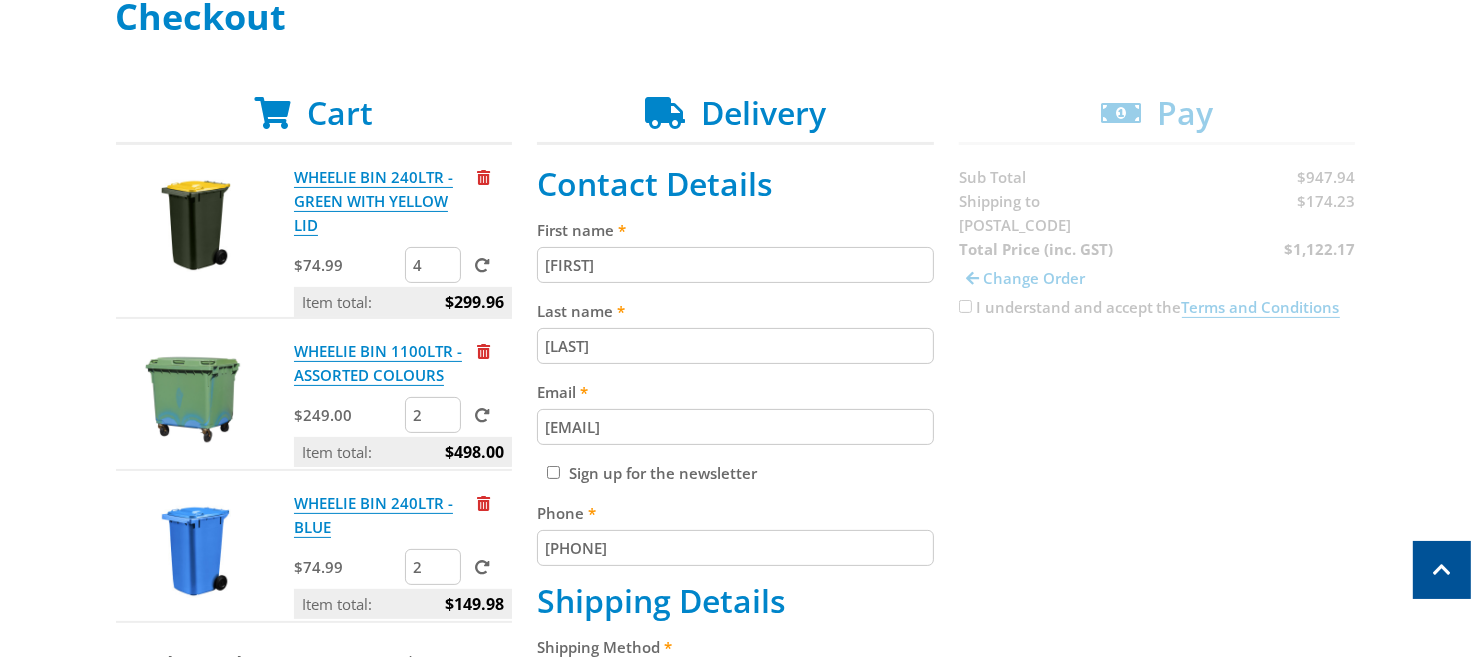 type on "[PHONE]" 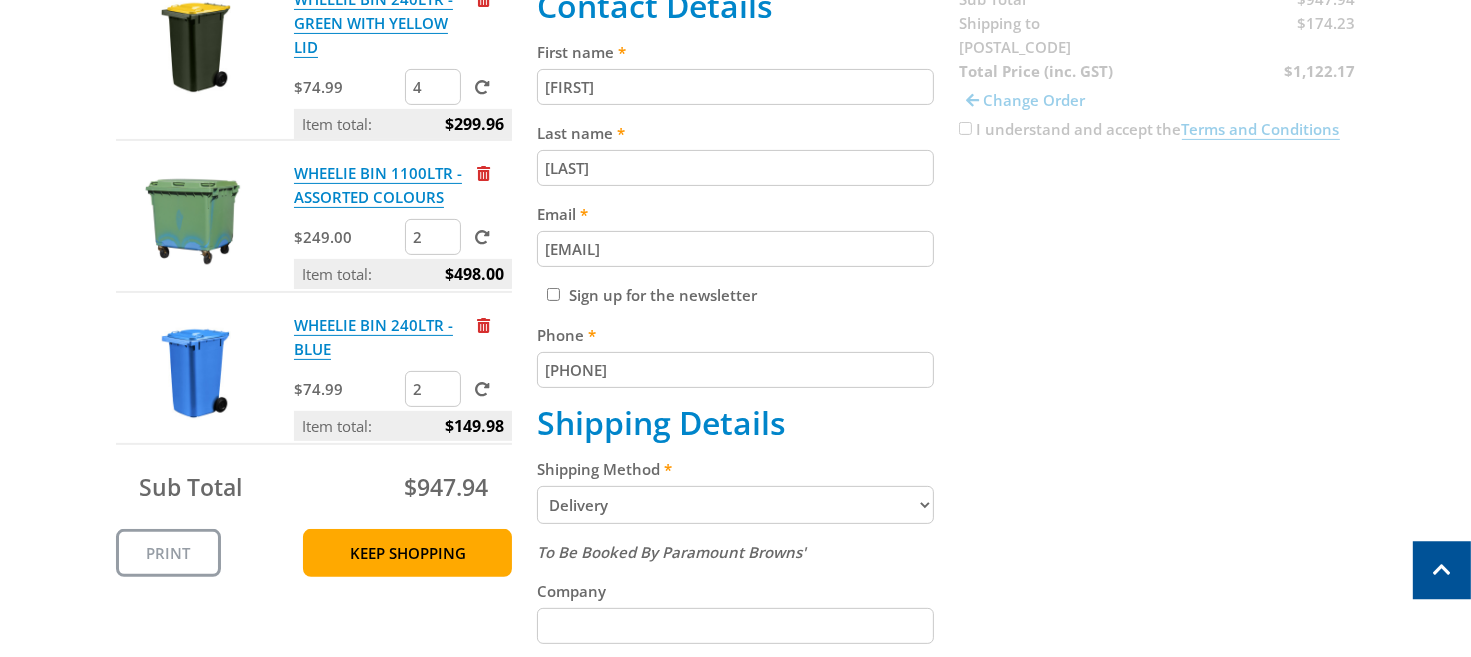 scroll, scrollTop: 633, scrollLeft: 0, axis: vertical 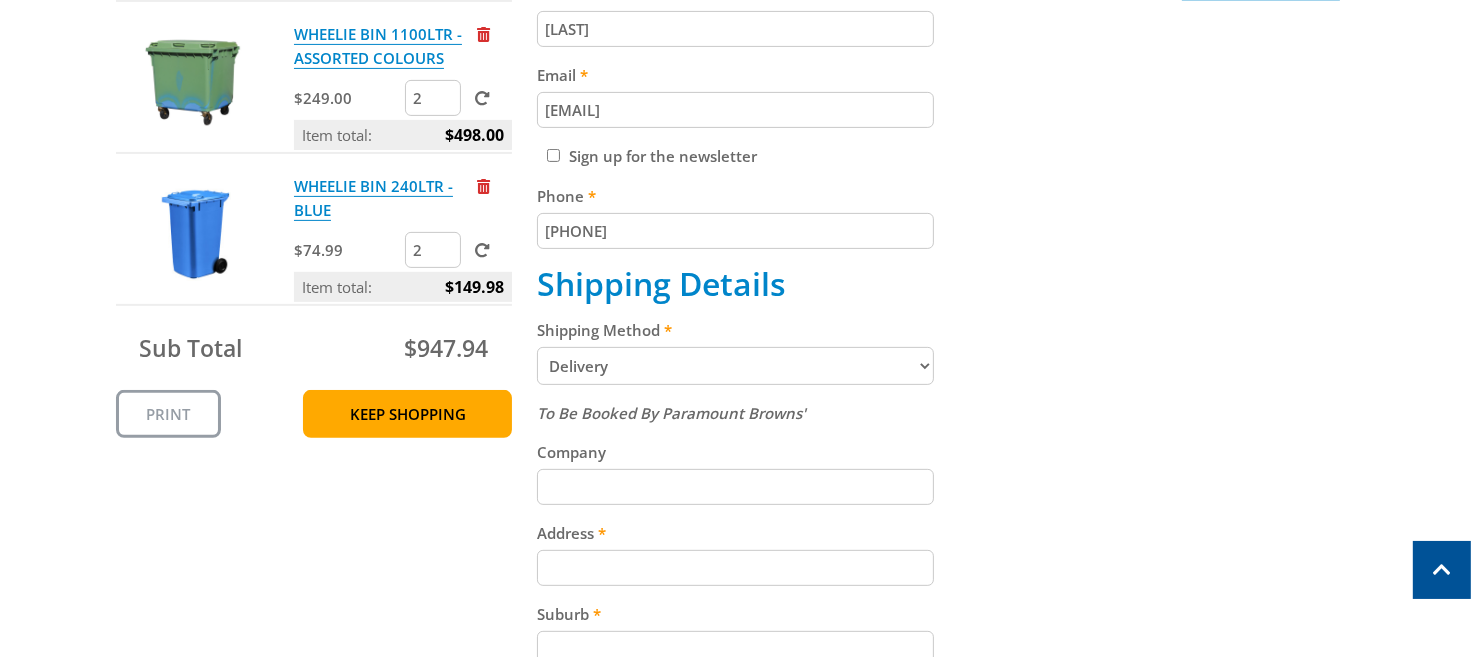 click on "Pickup from Gepps Cross
Delivery" at bounding box center (735, 366) 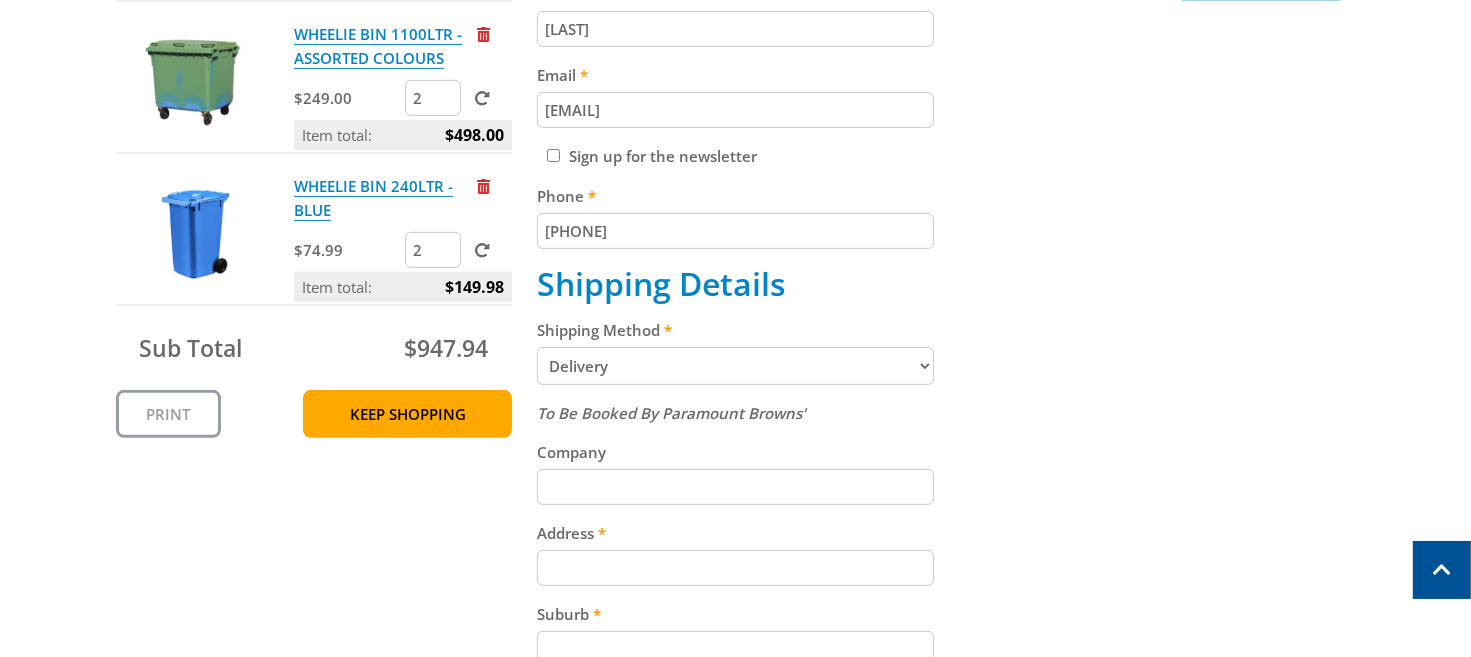 drag, startPoint x: 738, startPoint y: 370, endPoint x: 1066, endPoint y: 317, distance: 332.25443 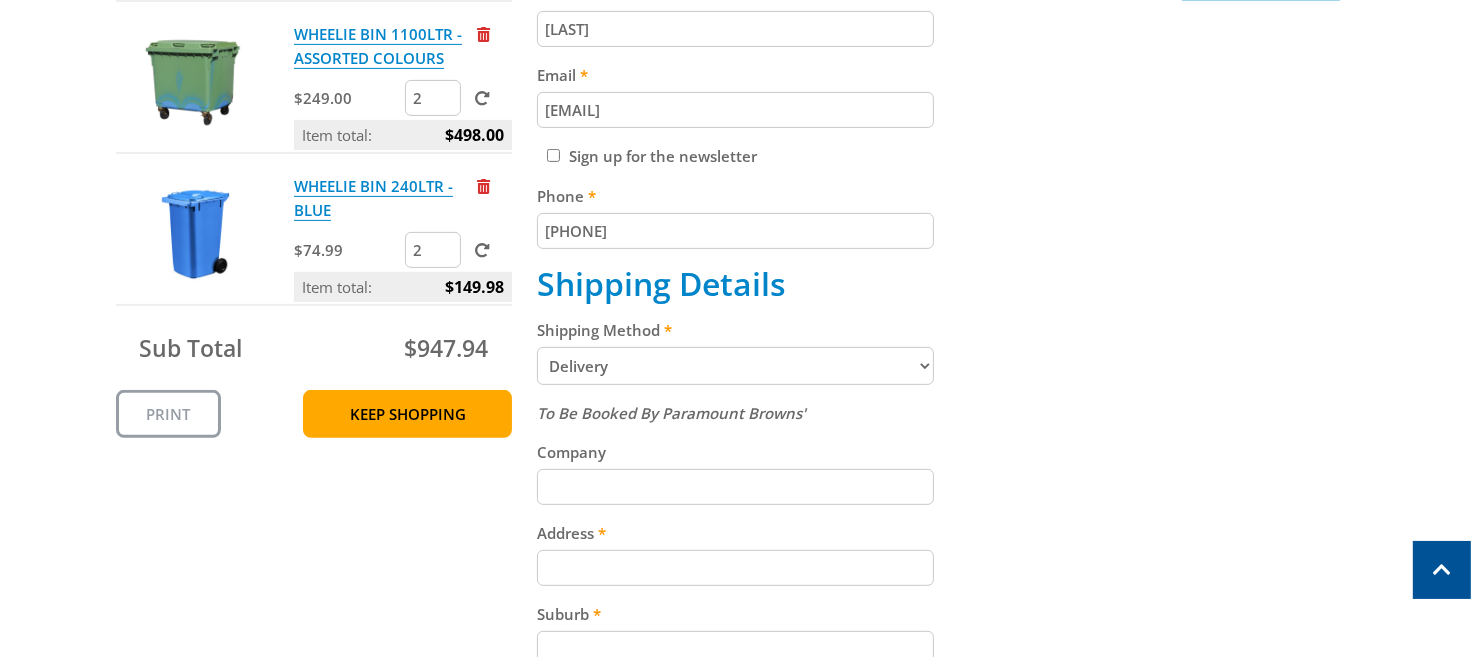 click on "Address" at bounding box center [735, 568] 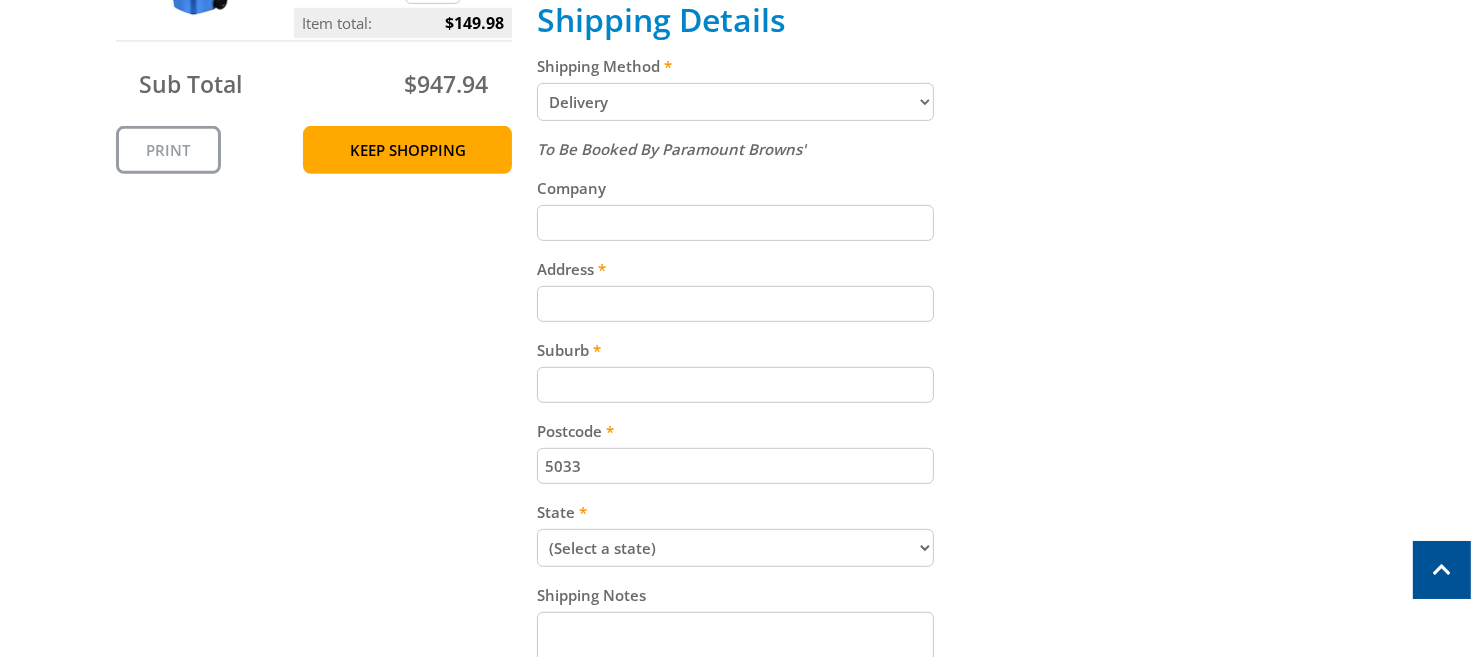 scroll, scrollTop: 950, scrollLeft: 0, axis: vertical 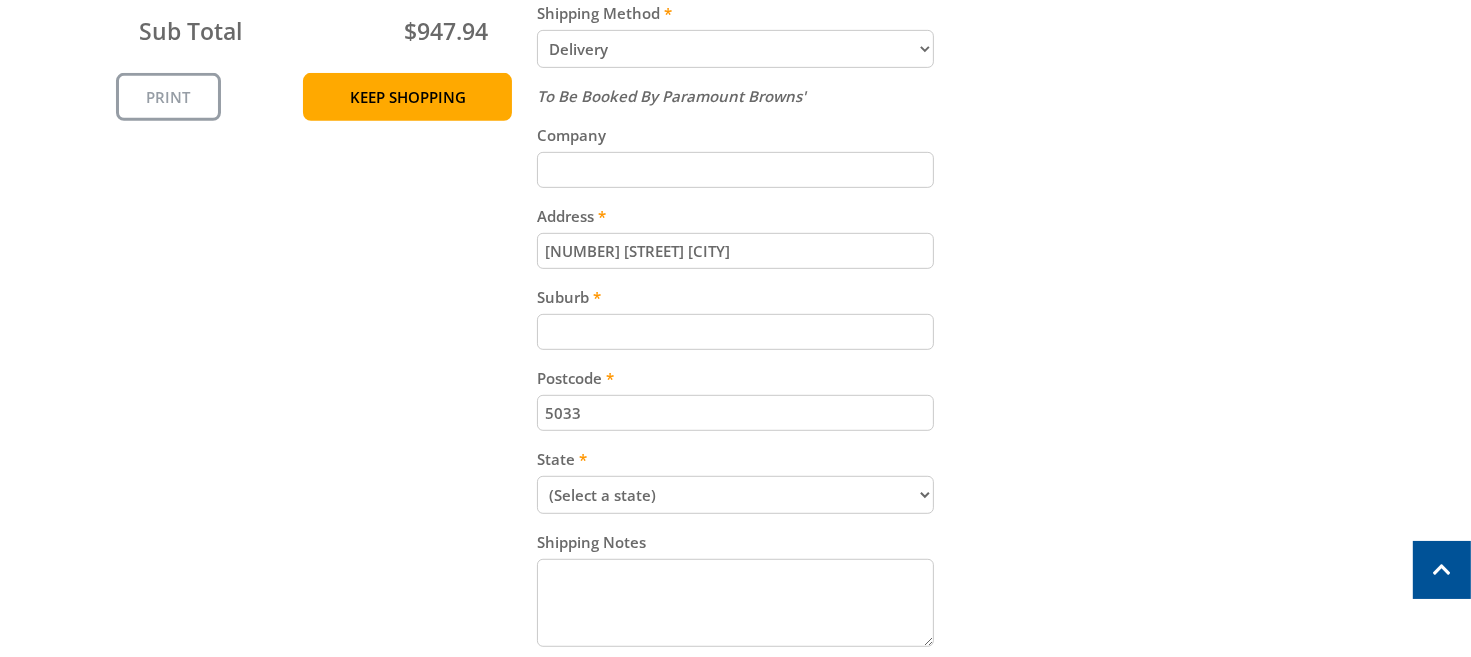 type on "1683 Hindmarsh Tiers Rd" 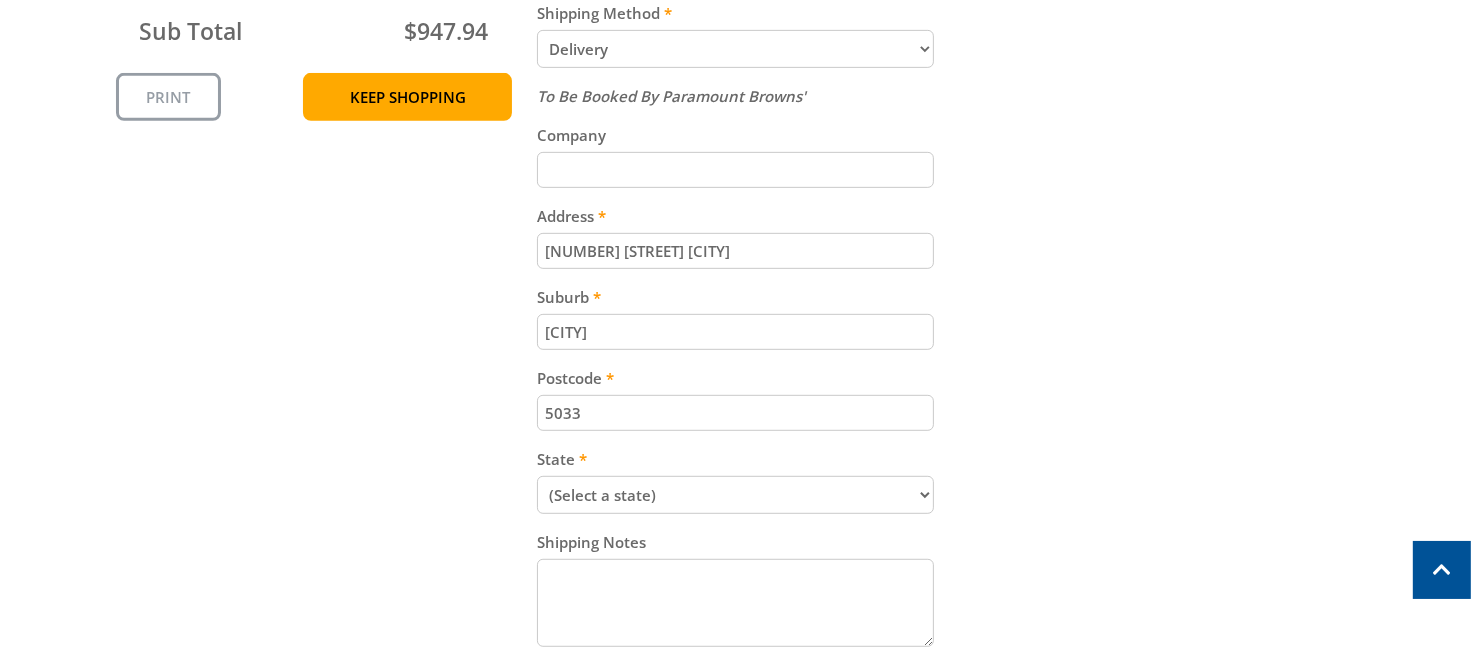 type on "Myponga" 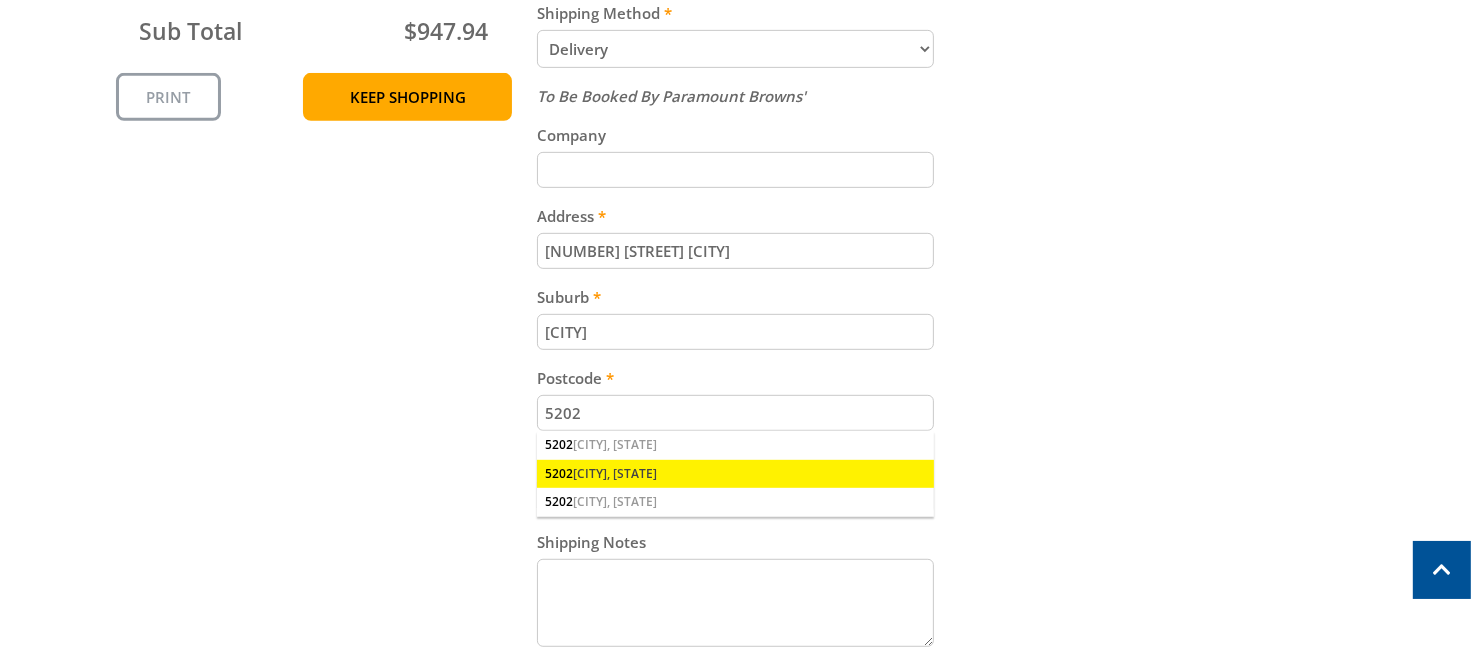 type on "5202" 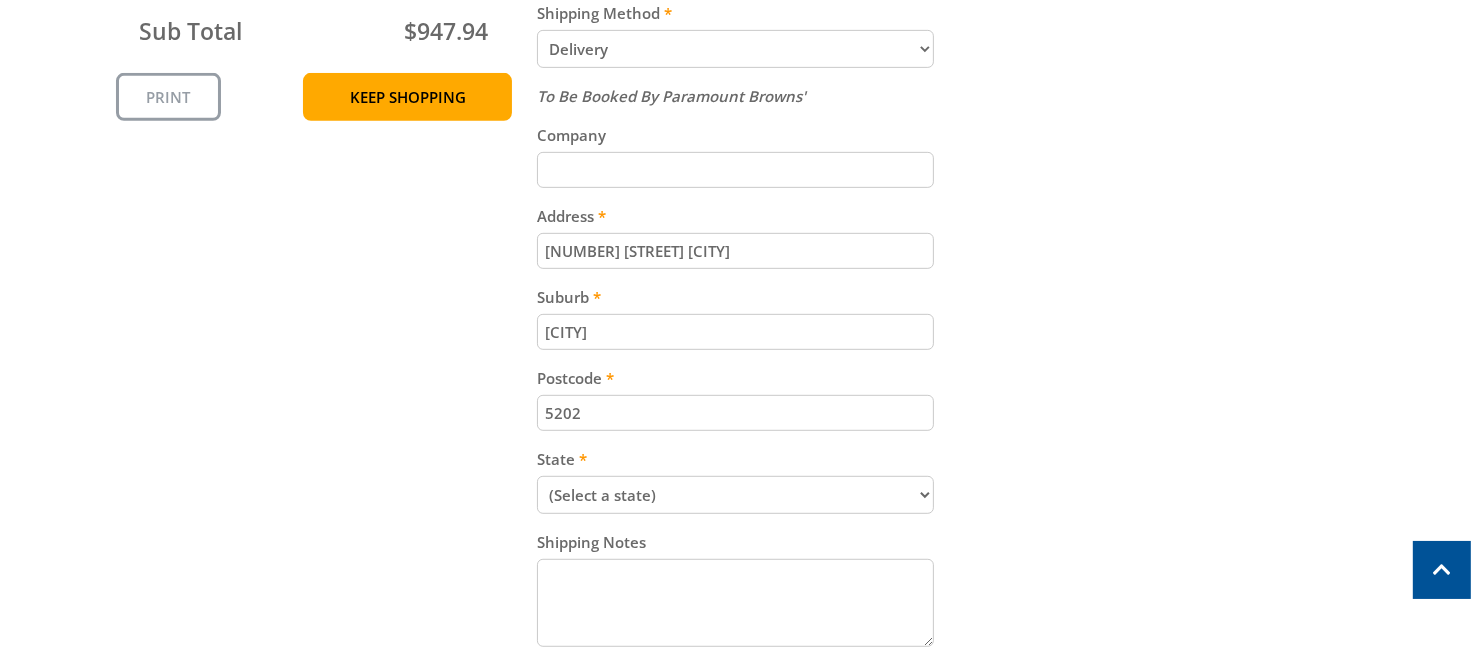 click on "(Select a state)
South Australia
Victoria
New South Wales
Queensland
Western Australia
Tasmania
Australian Capital Territory
Northern Territory
Other" at bounding box center (735, 495) 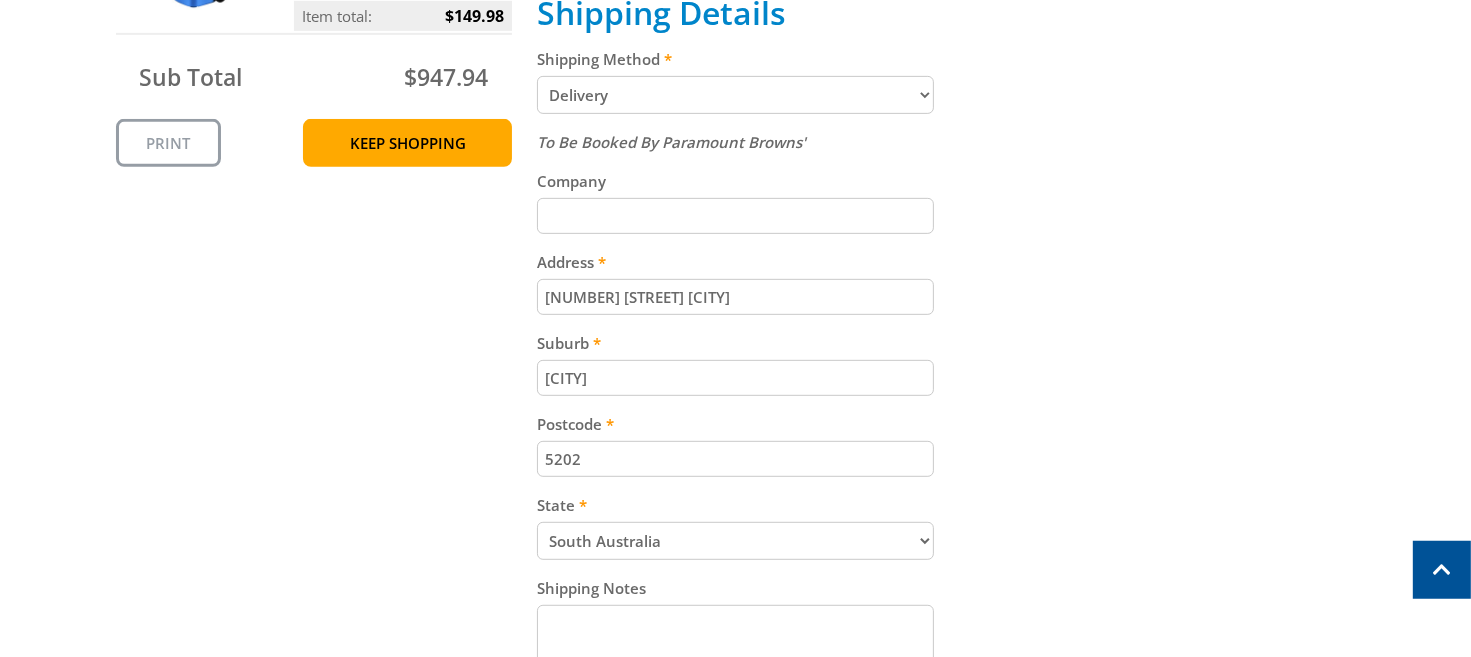 scroll, scrollTop: 844, scrollLeft: 0, axis: vertical 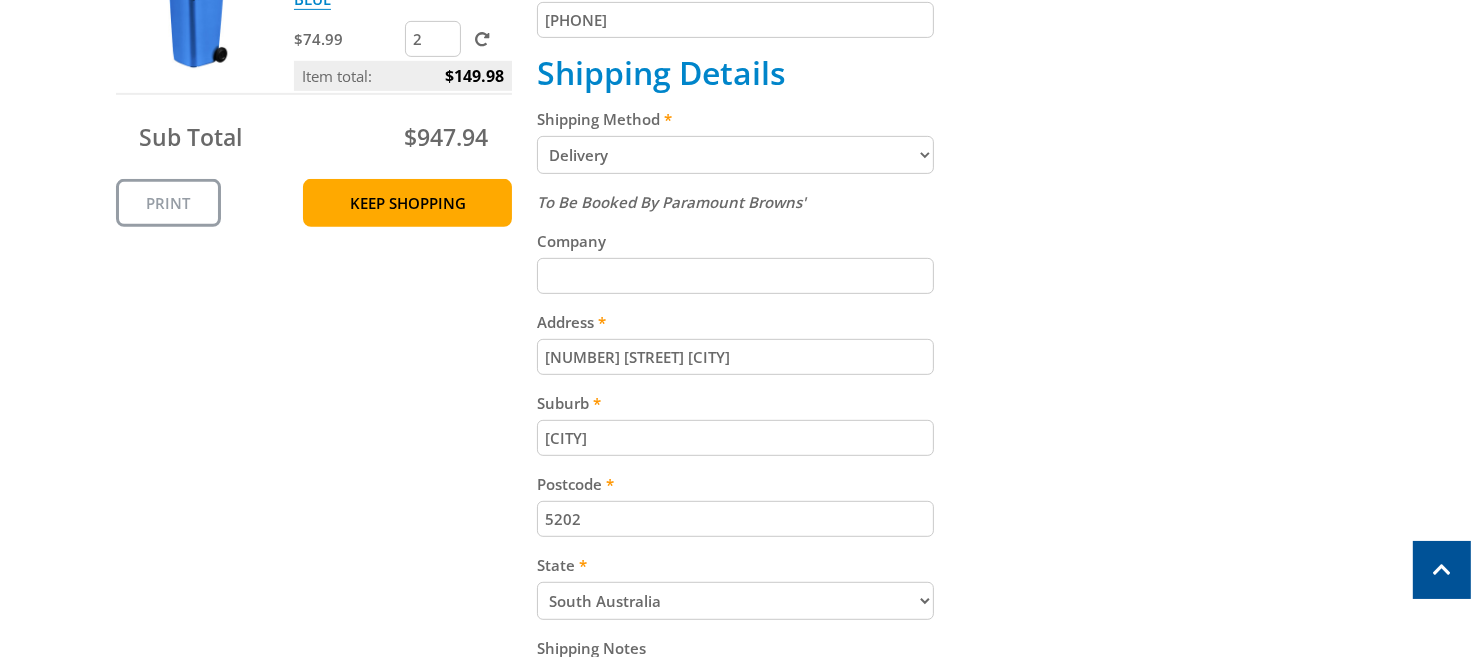 click on "Cart
WHEELIE BIN 240LTR - GREEN WITH YELLOW LID
$74.99
4
Item total:  $299.96
WHEELIE BIN 1100LTR - ASSORTED COLOURS
$249.00
2
Item total:  $498.00
WHEELIE BIN 240LTR - BLUE
$74.99
2
Item total:  $149.98
Sub Total
$947.94
Print
Keep Shopping
Delivery" at bounding box center (736, 205) 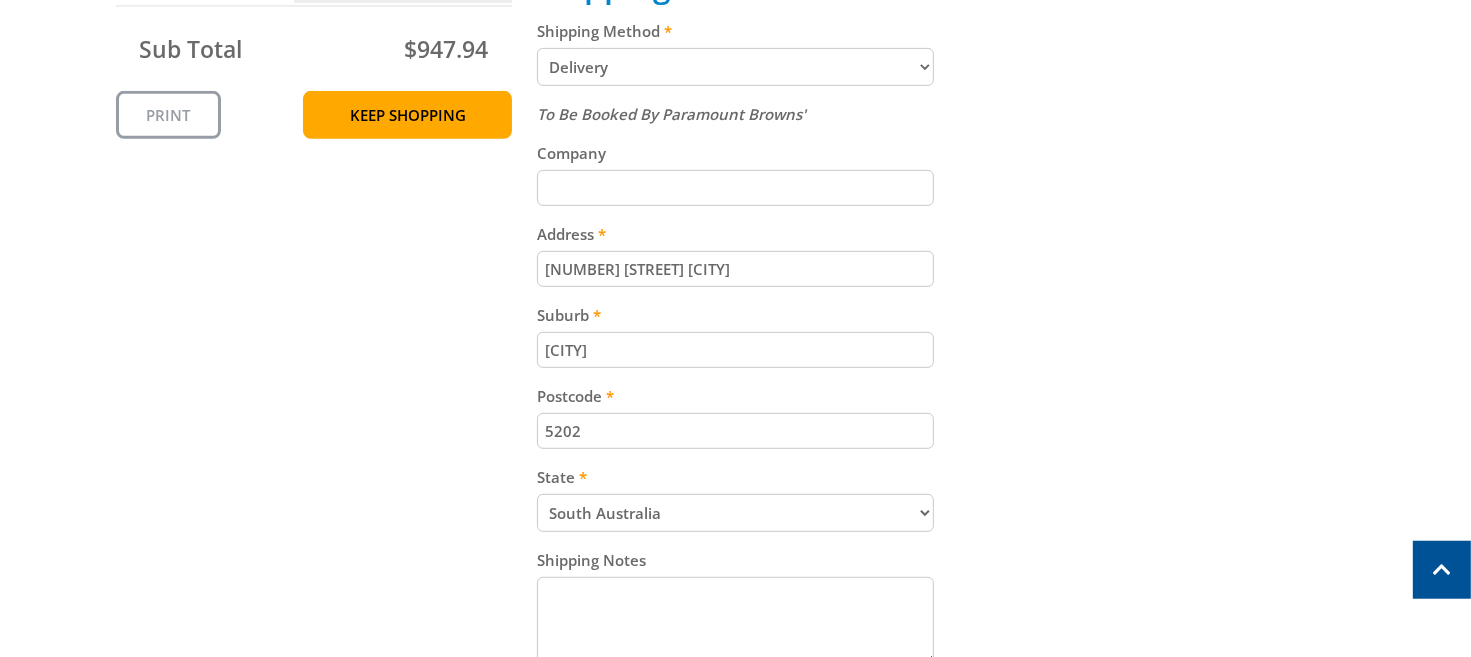 scroll, scrollTop: 950, scrollLeft: 0, axis: vertical 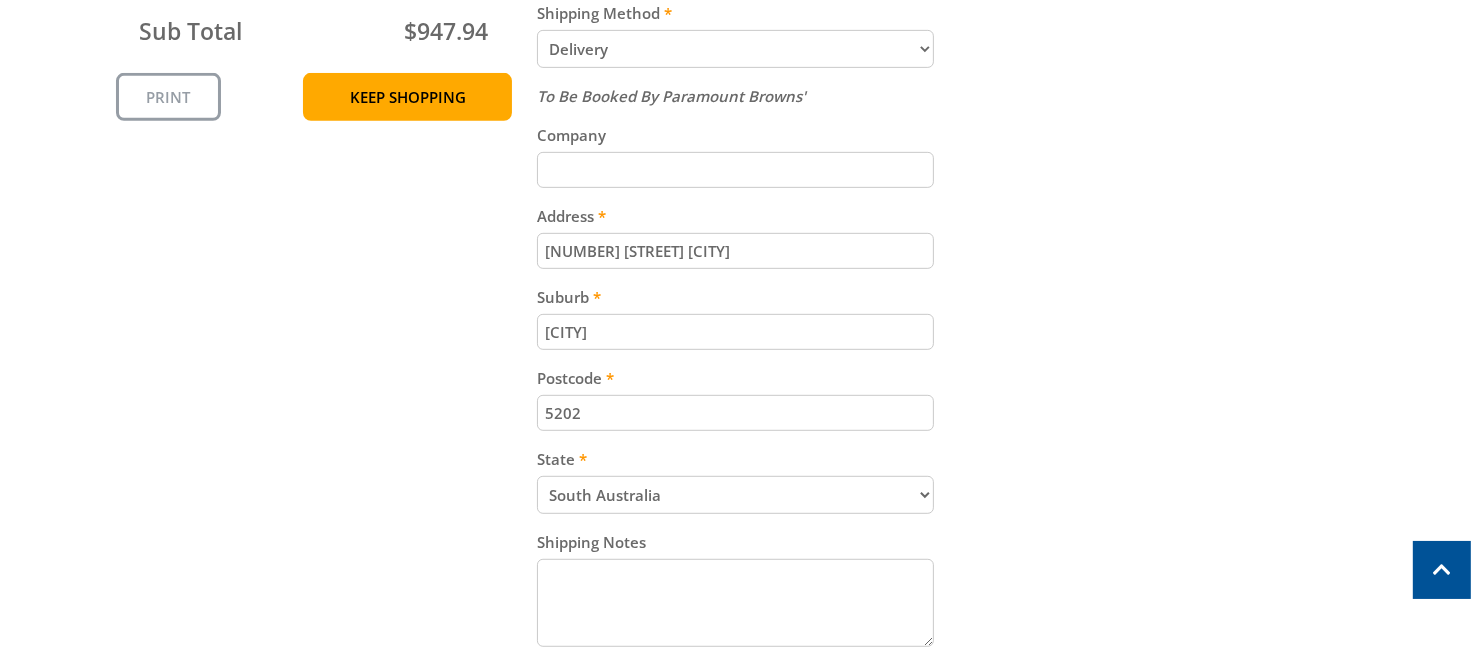 click on "1683 Hindmarsh Tiers Rd" at bounding box center [735, 251] 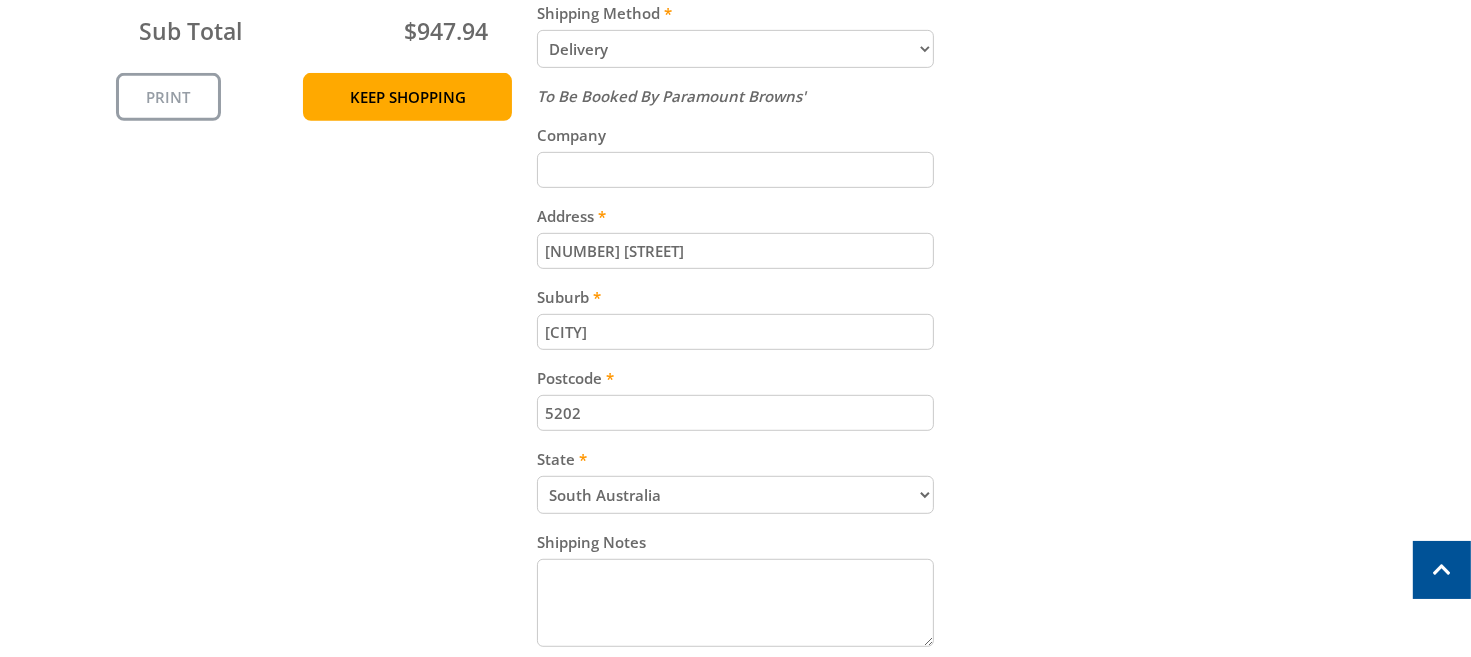 type on "[NUMBER] [STREET]" 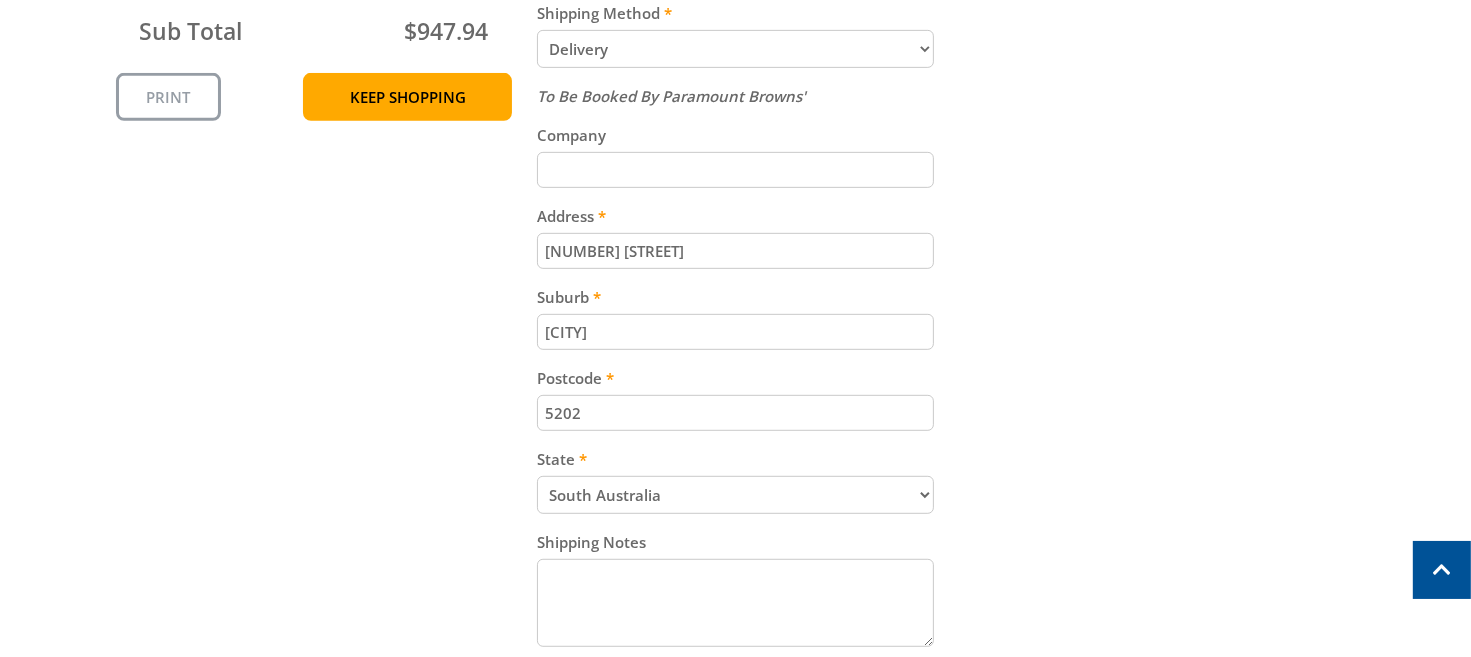 type on "[CITY]" 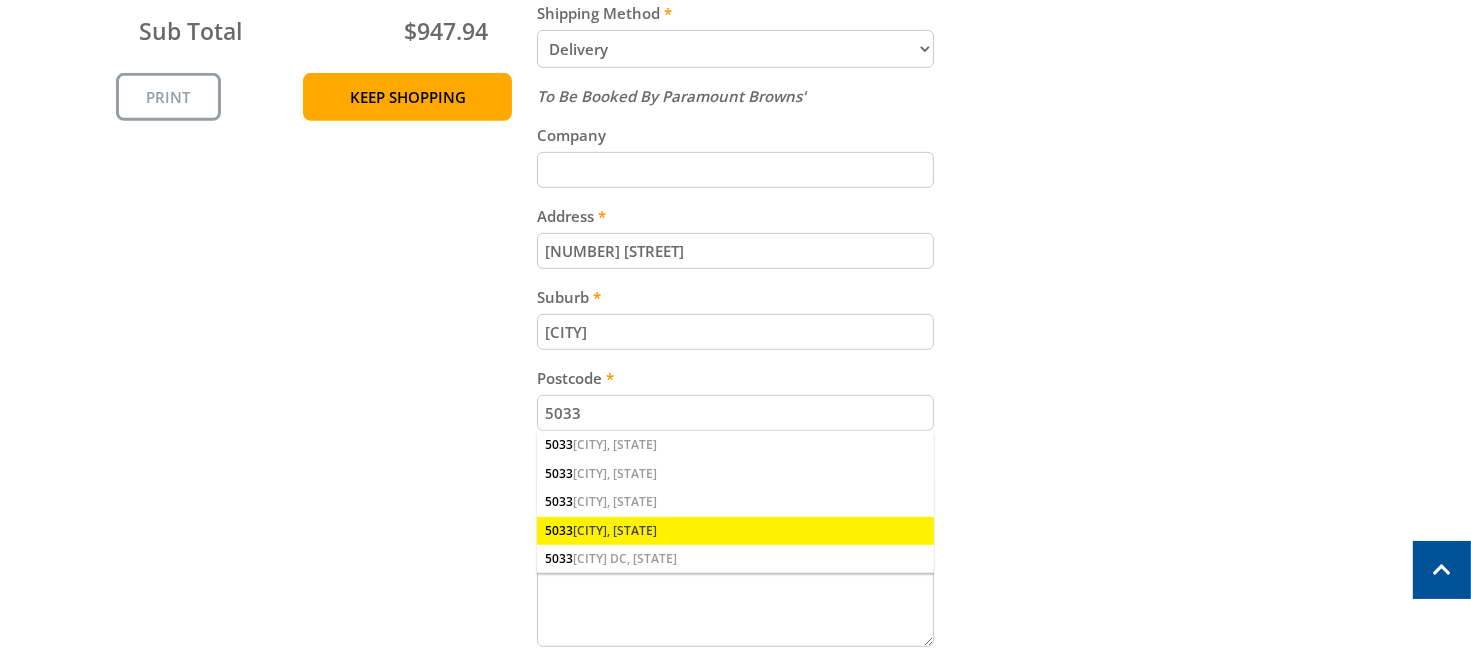 type on "5033" 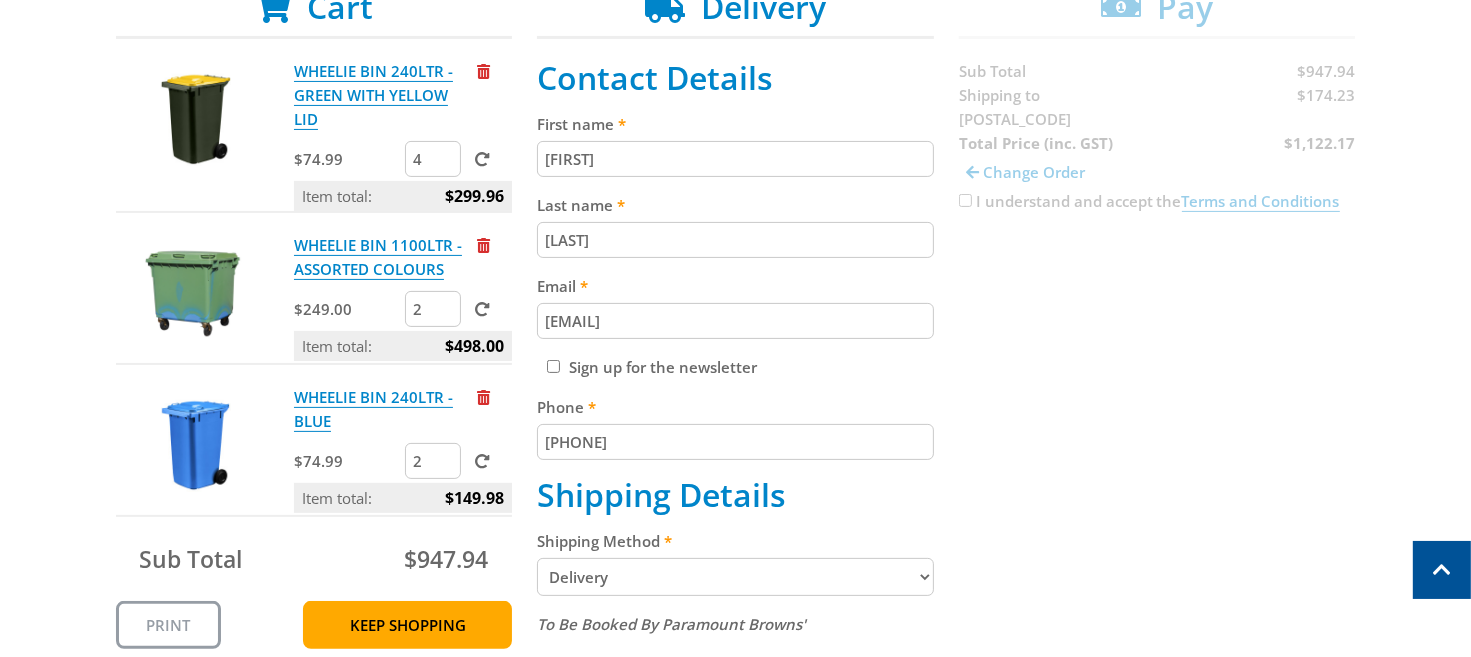 scroll, scrollTop: 316, scrollLeft: 0, axis: vertical 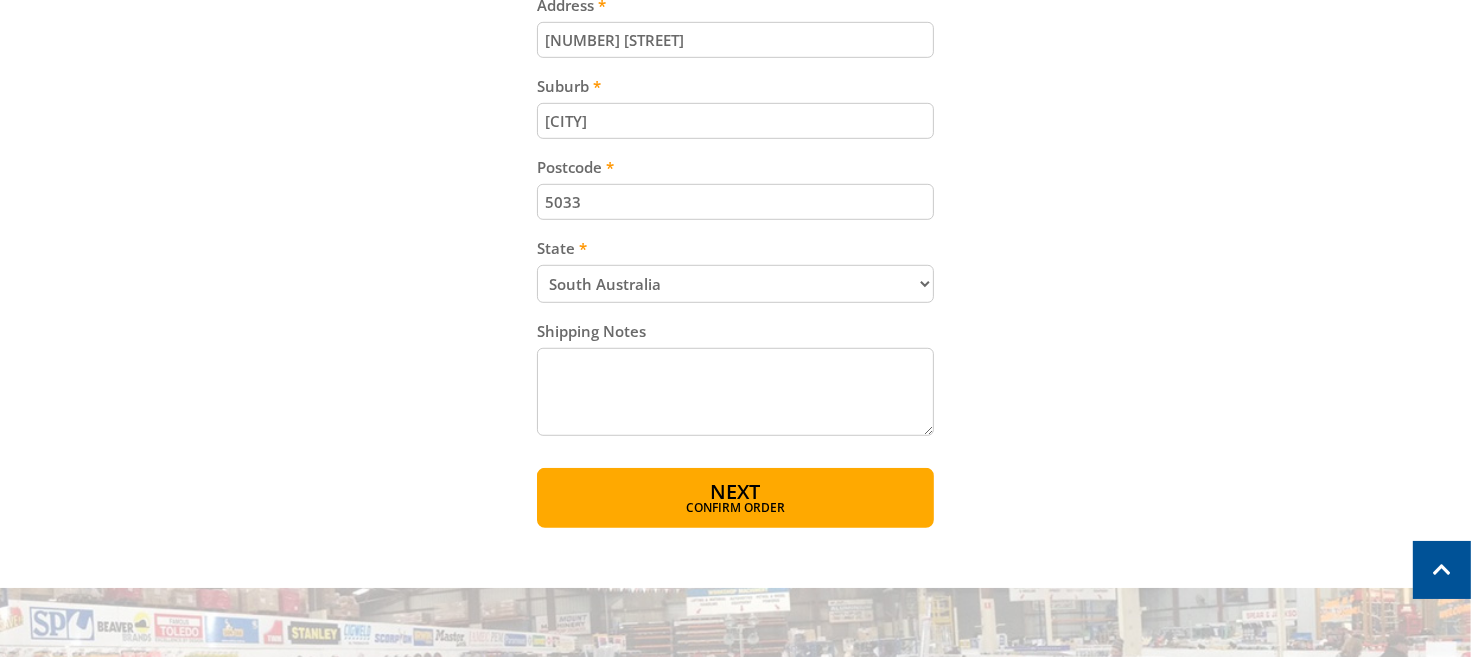click on "Shipping Notes" at bounding box center [735, 392] 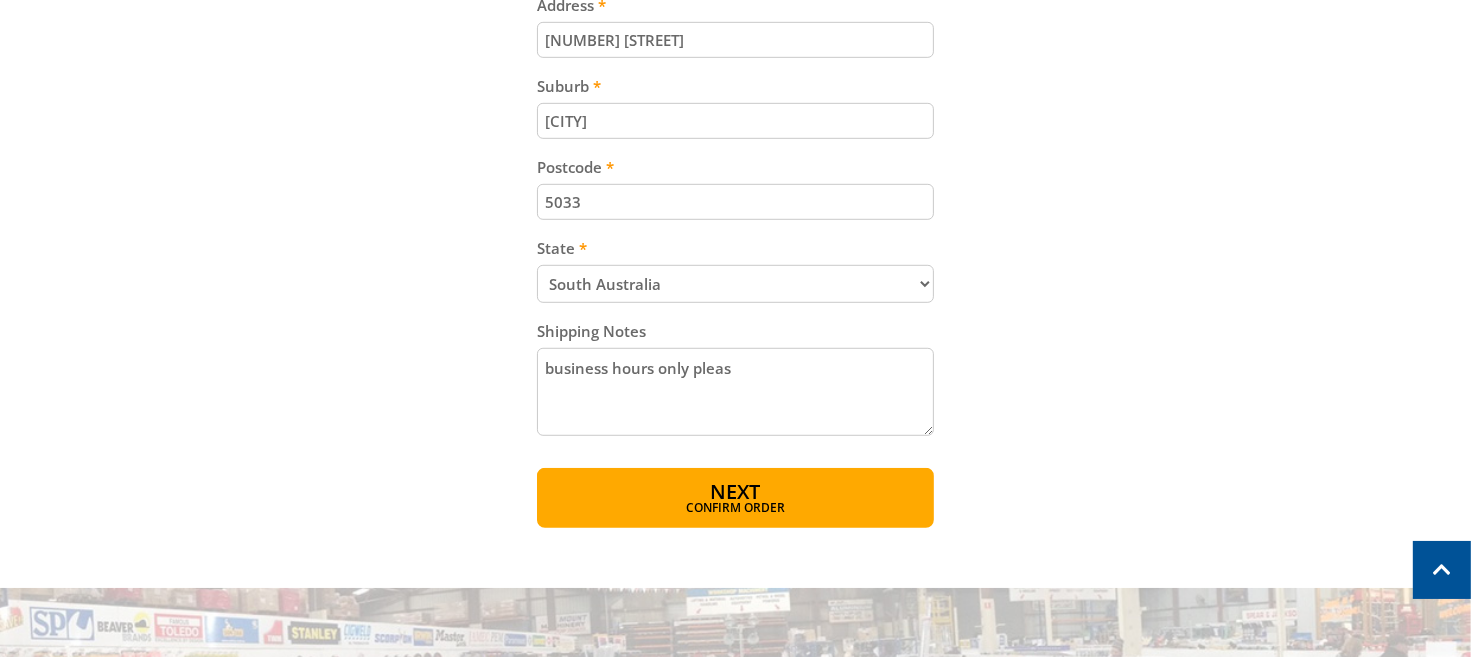 type on "business hours only please" 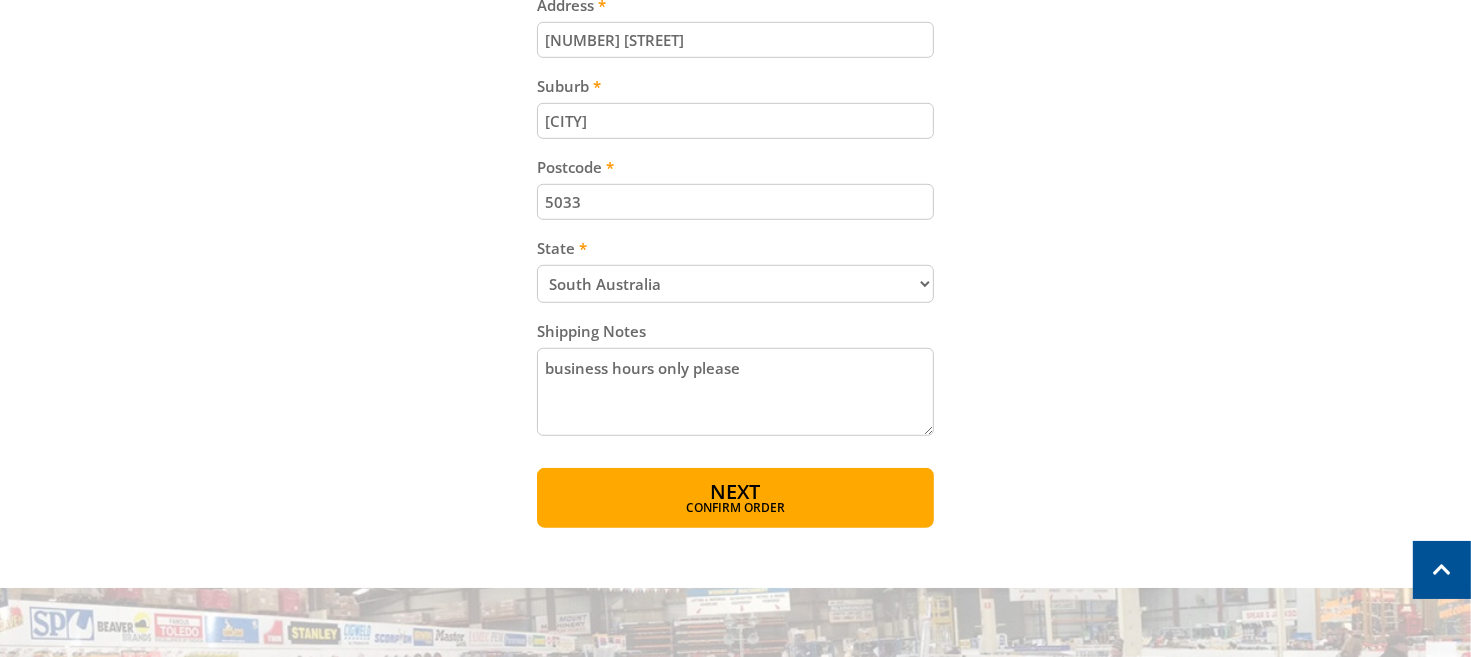 scroll, scrollTop: 1160, scrollLeft: 0, axis: vertical 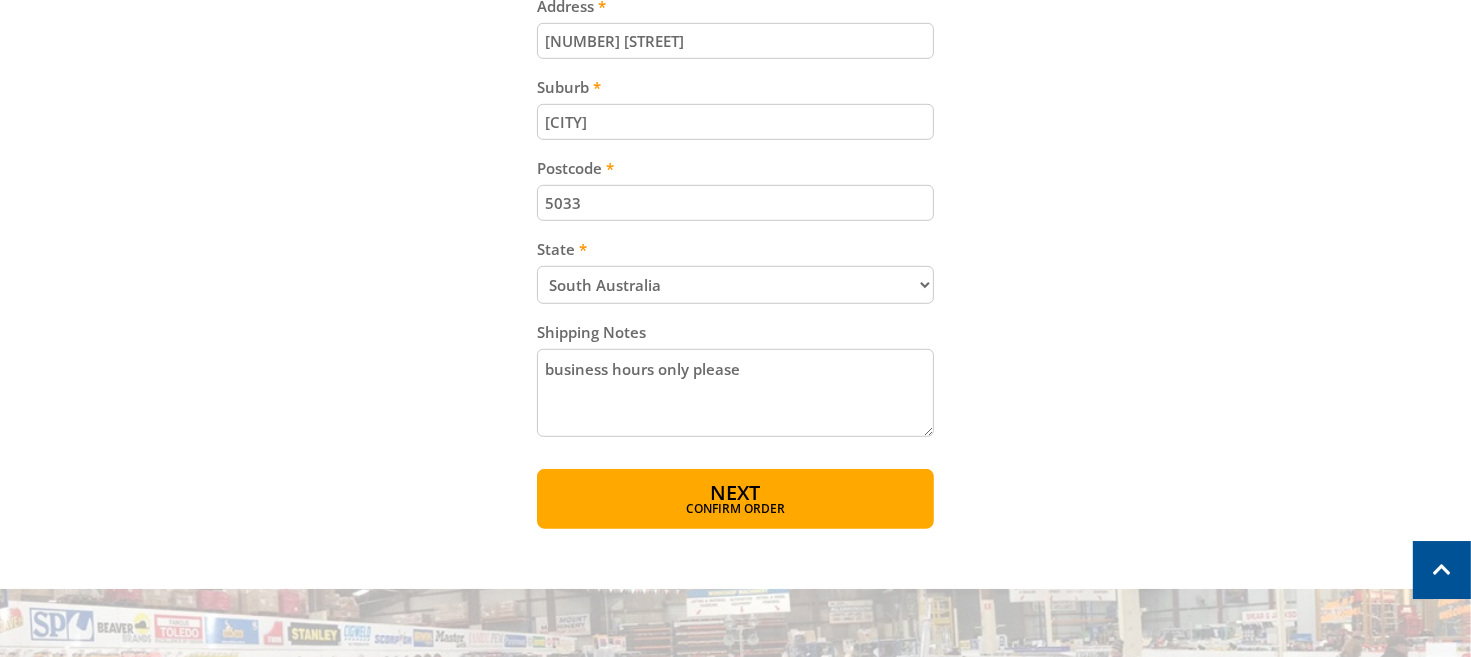 click on "business hours only please" at bounding box center (735, 393) 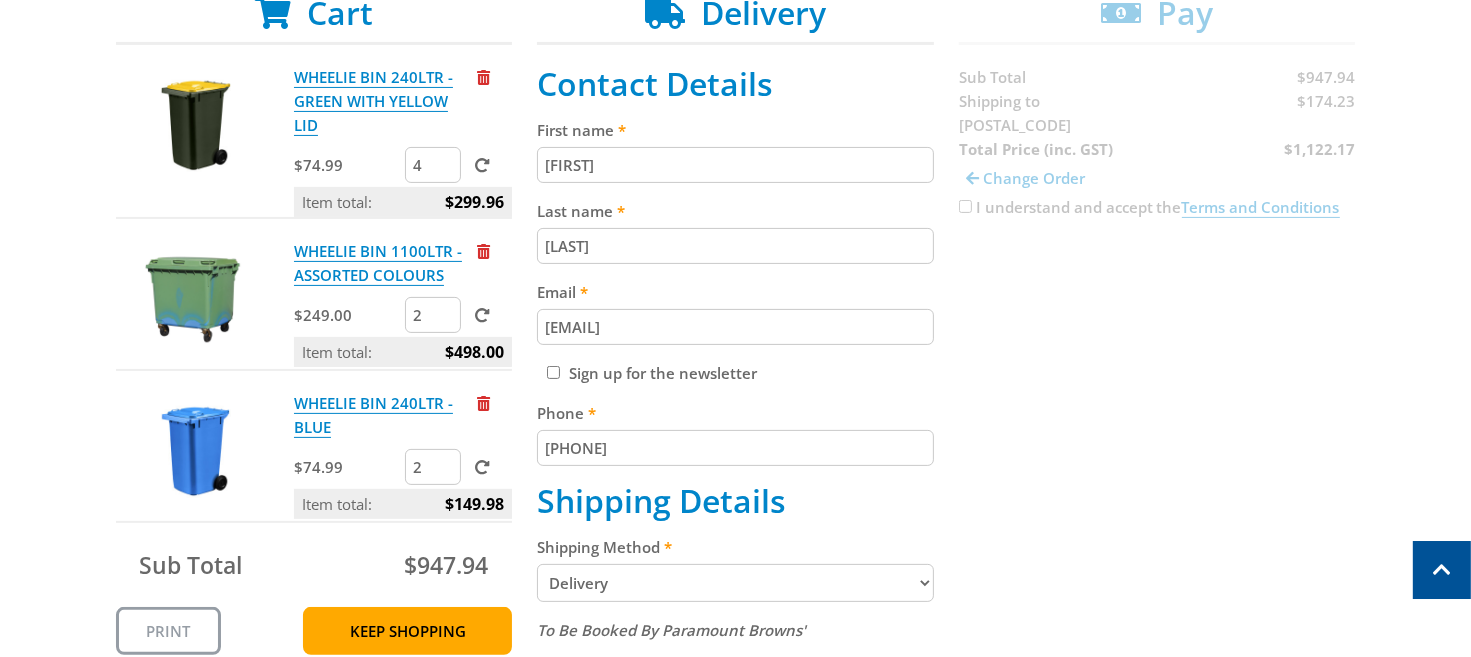 scroll, scrollTop: 421, scrollLeft: 0, axis: vertical 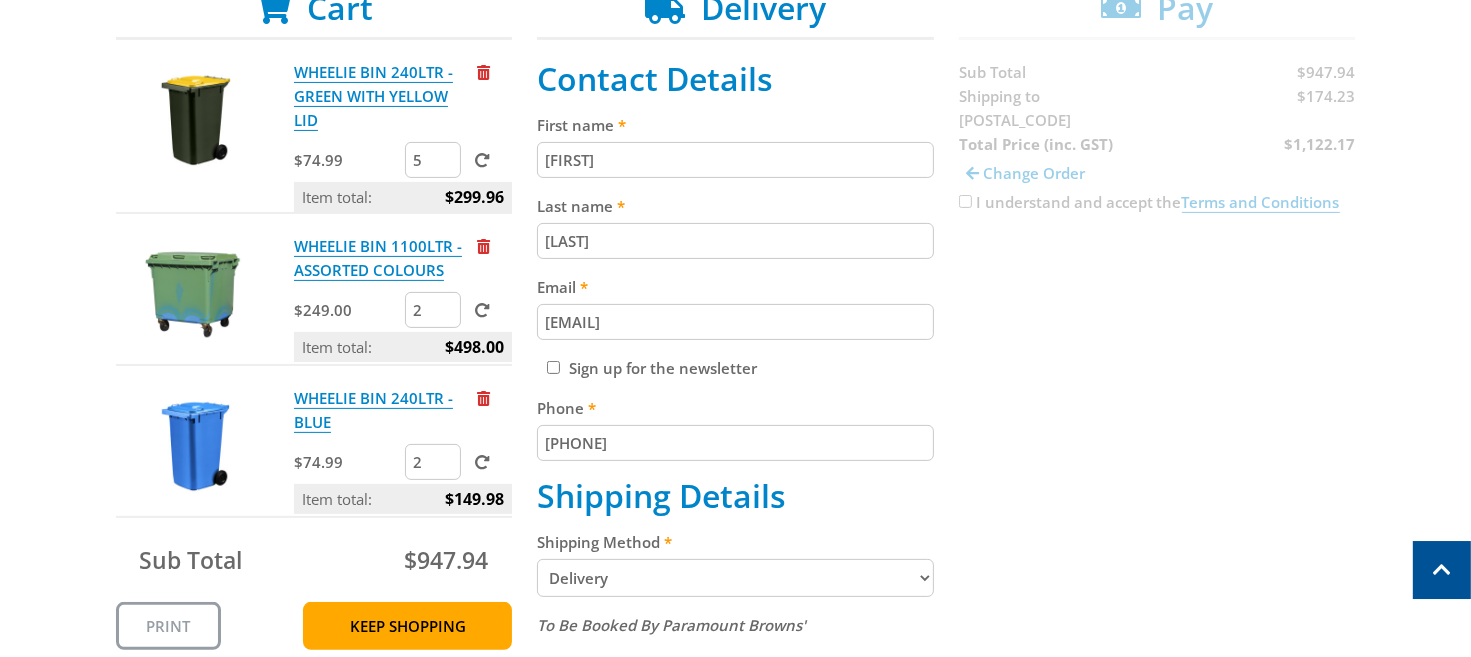 click on "5" at bounding box center [433, 160] 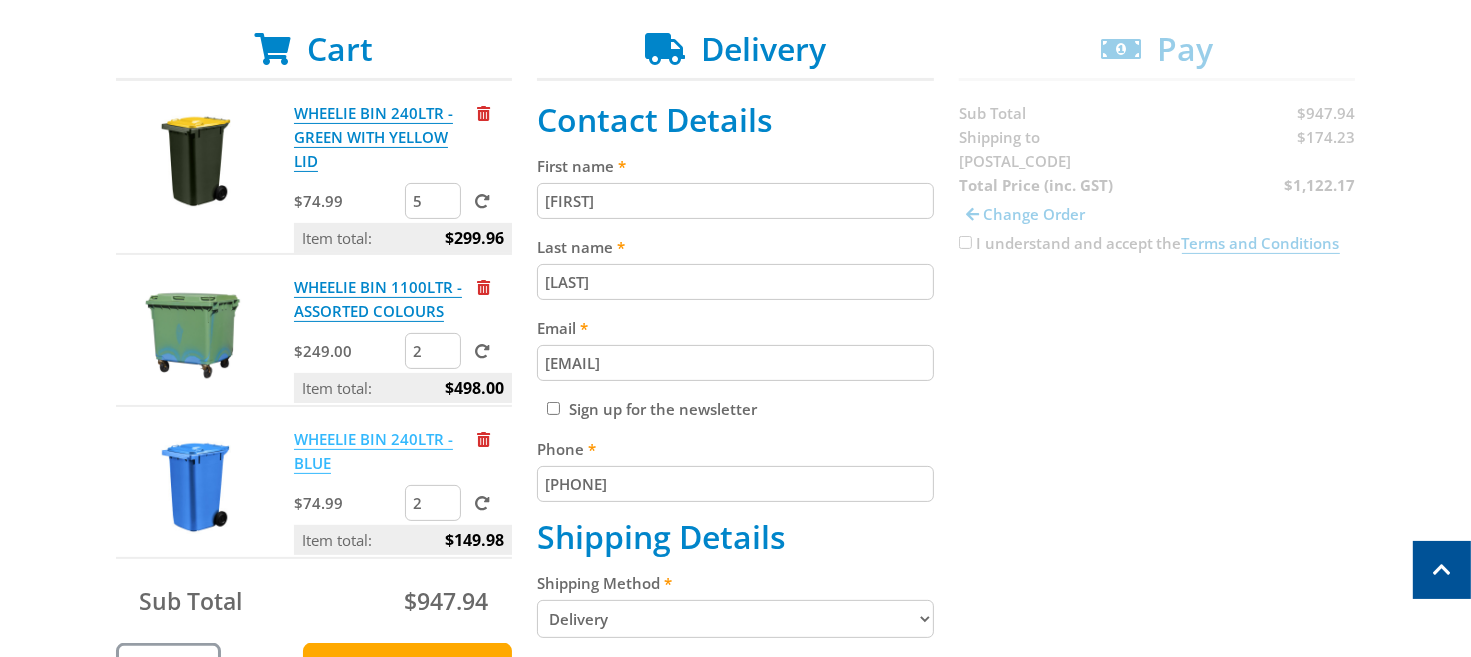 scroll, scrollTop: 316, scrollLeft: 0, axis: vertical 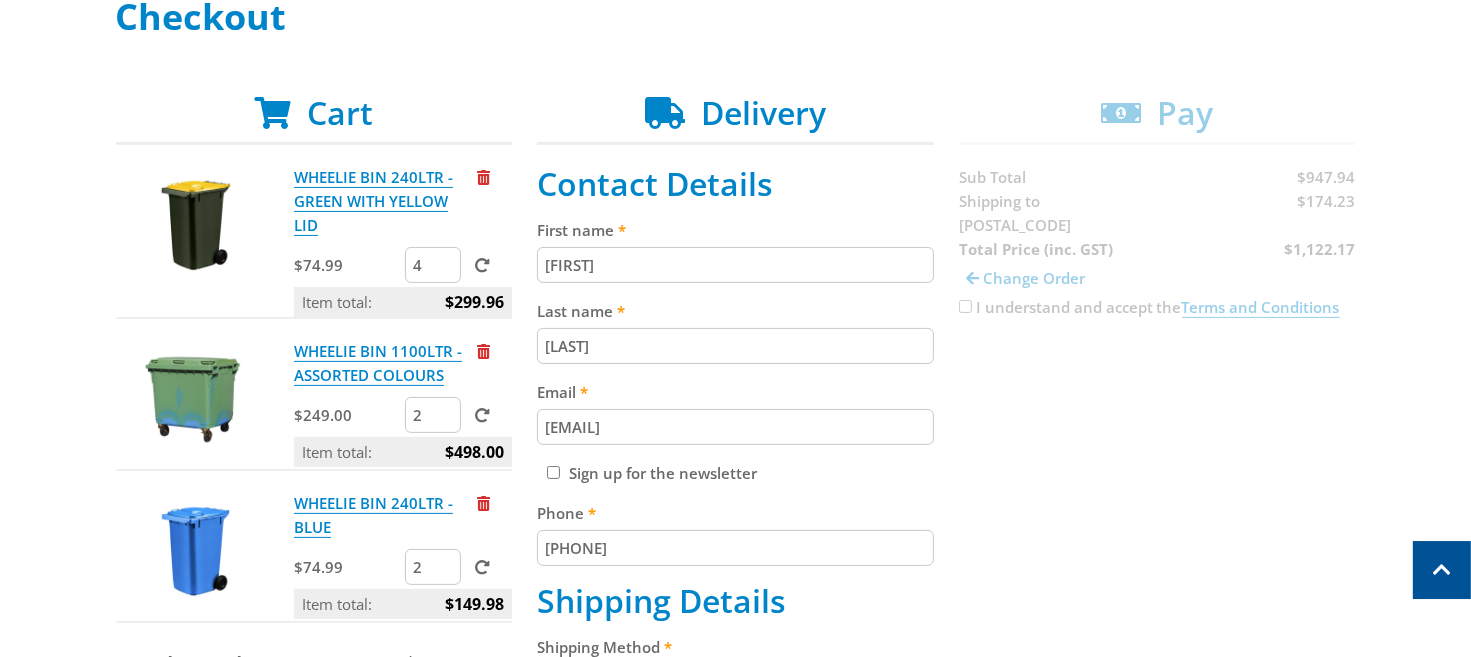 click on "4" at bounding box center [433, 265] 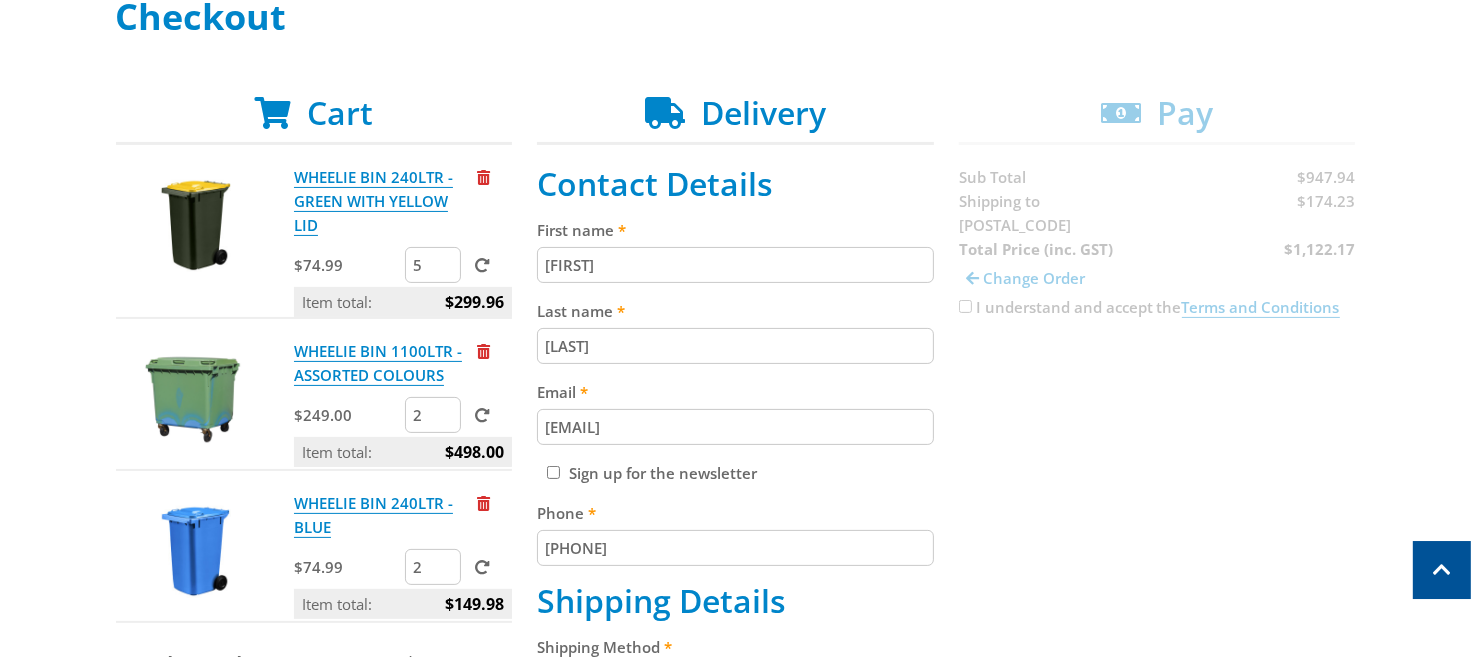 type on "5" 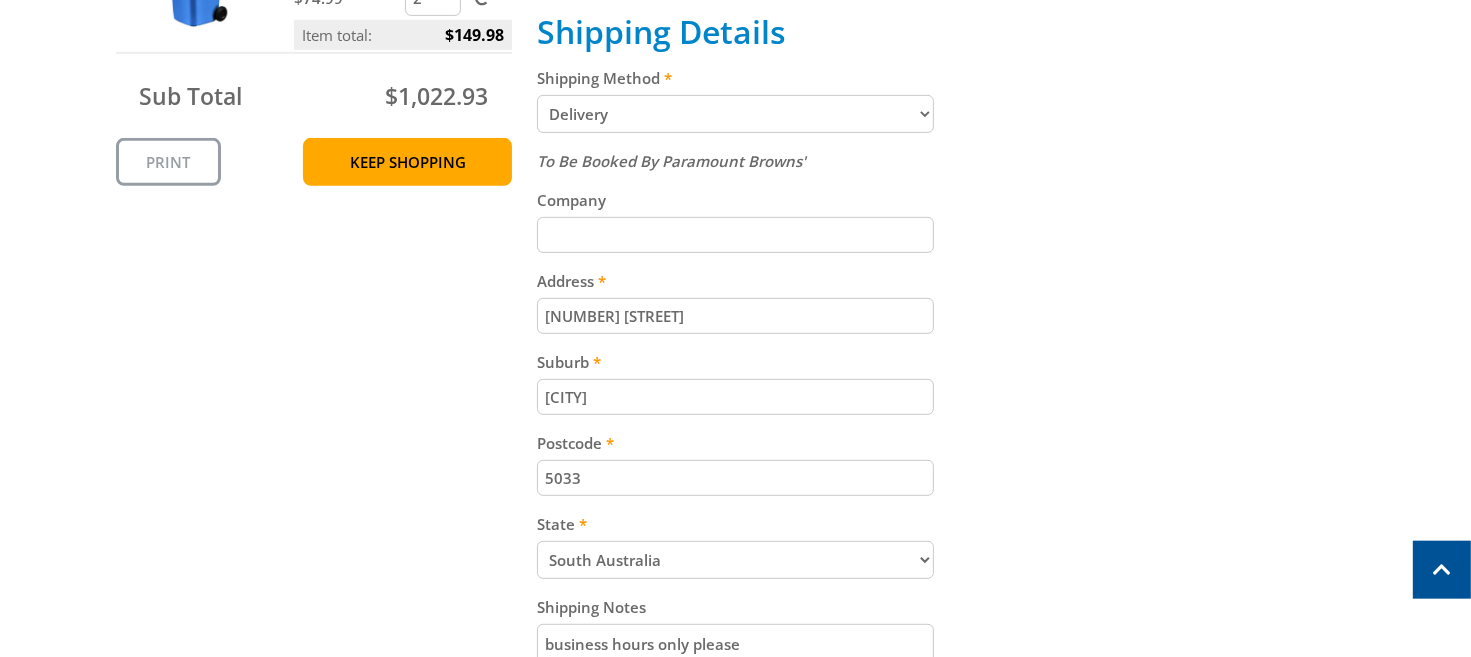 scroll, scrollTop: 1160, scrollLeft: 0, axis: vertical 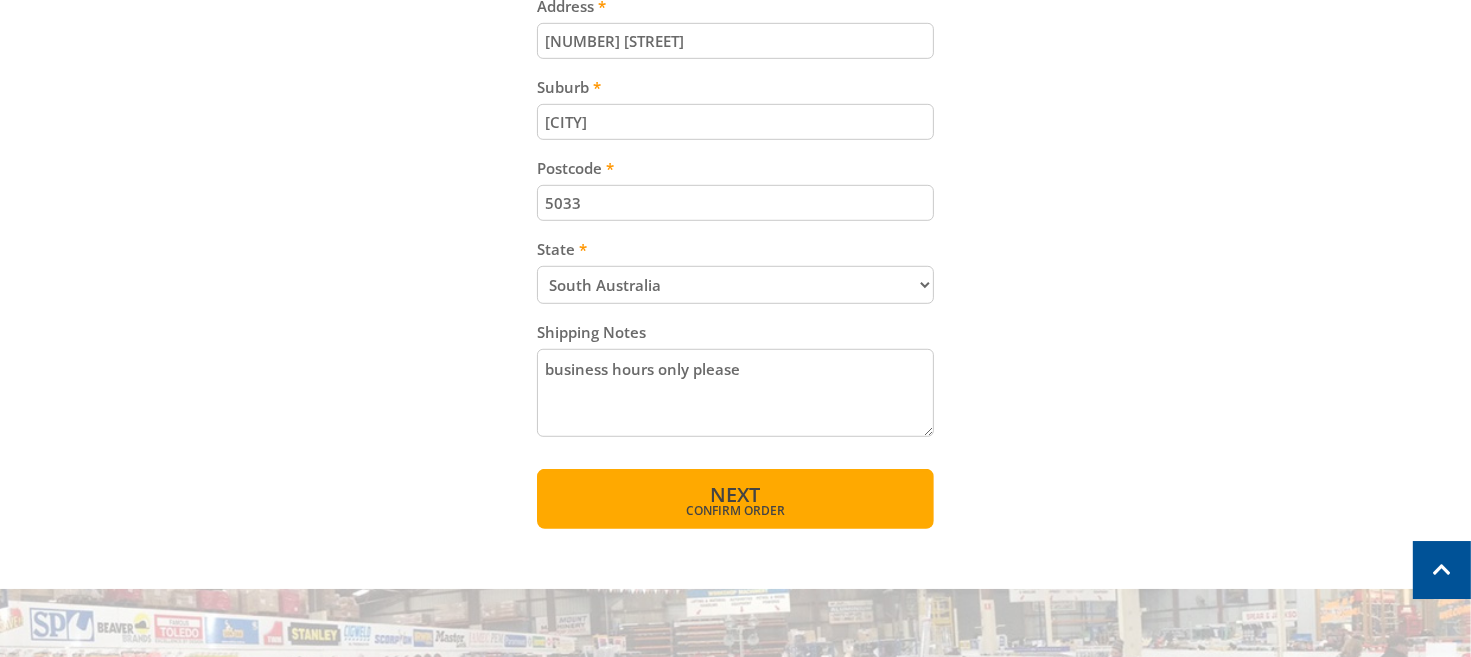 click on "Confirm order" at bounding box center (735, 511) 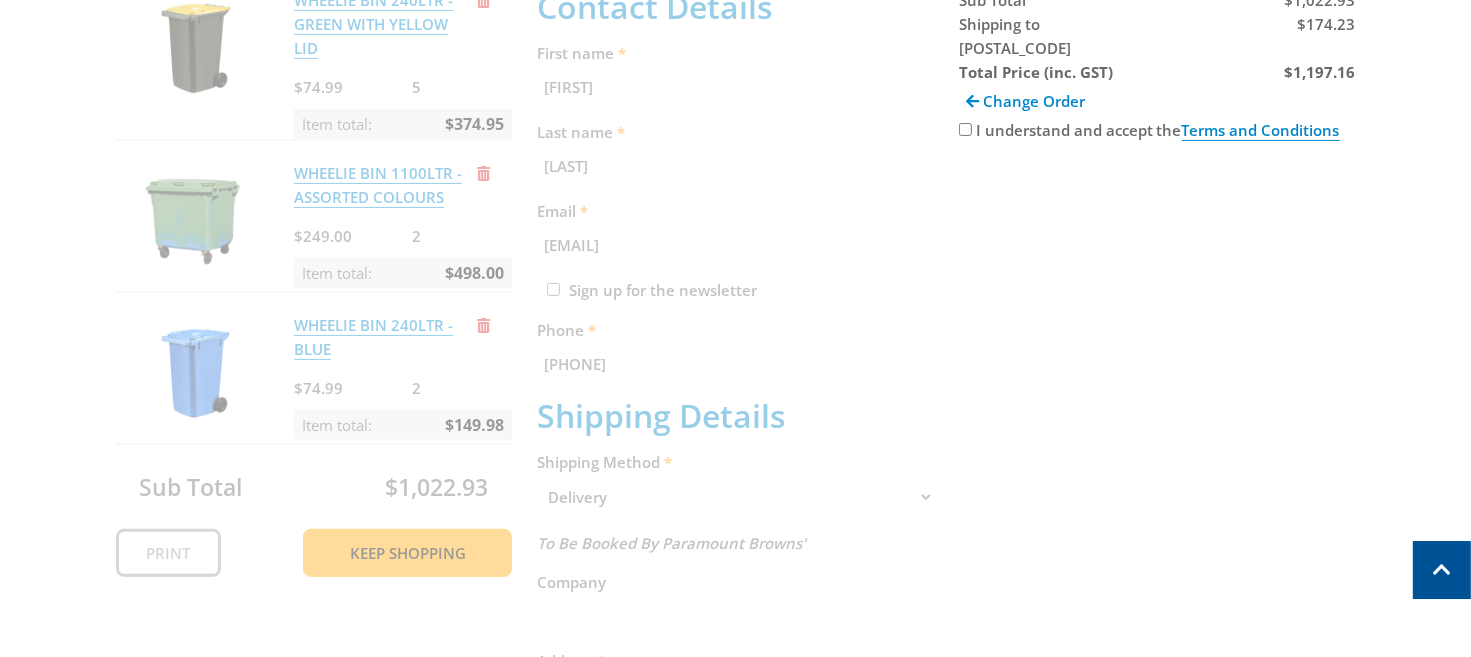 scroll, scrollTop: 410, scrollLeft: 0, axis: vertical 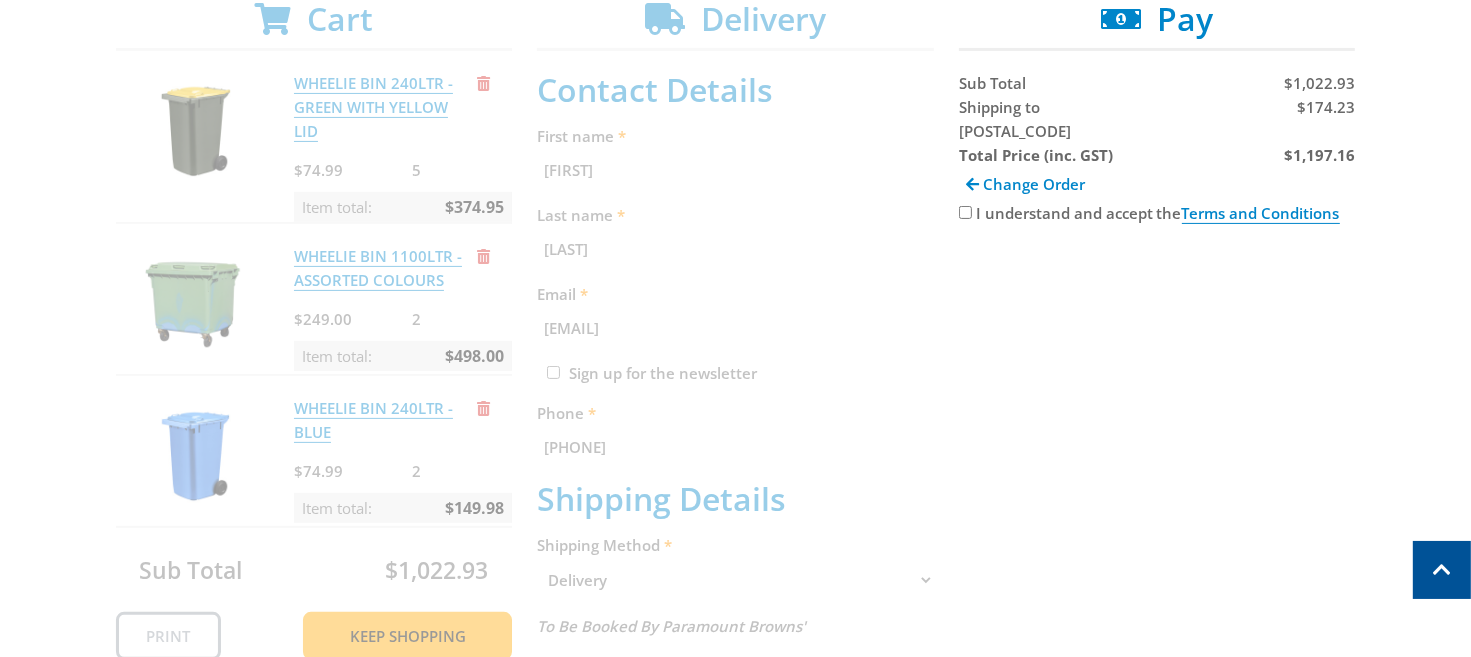 click on "I understand and accept the  Terms and Conditions" at bounding box center (965, 212) 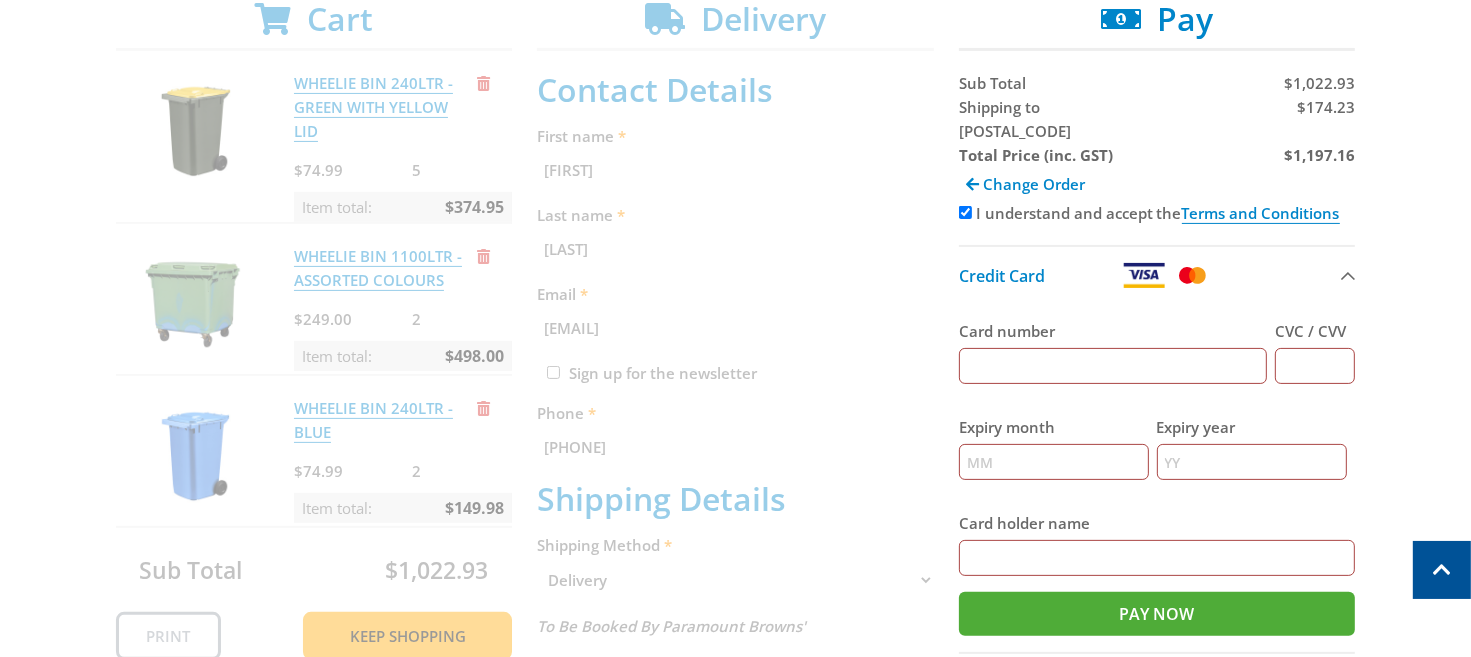 click on "Card number" at bounding box center [1113, 366] 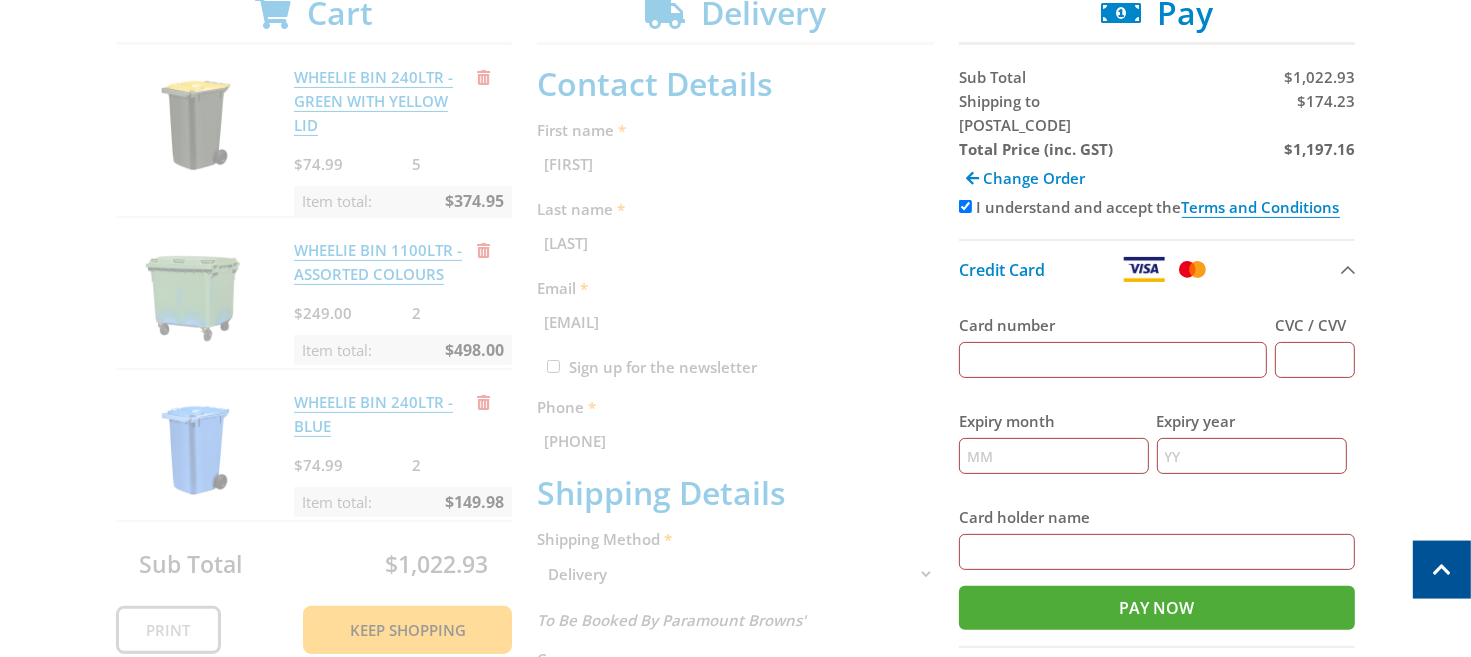 scroll, scrollTop: 410, scrollLeft: 0, axis: vertical 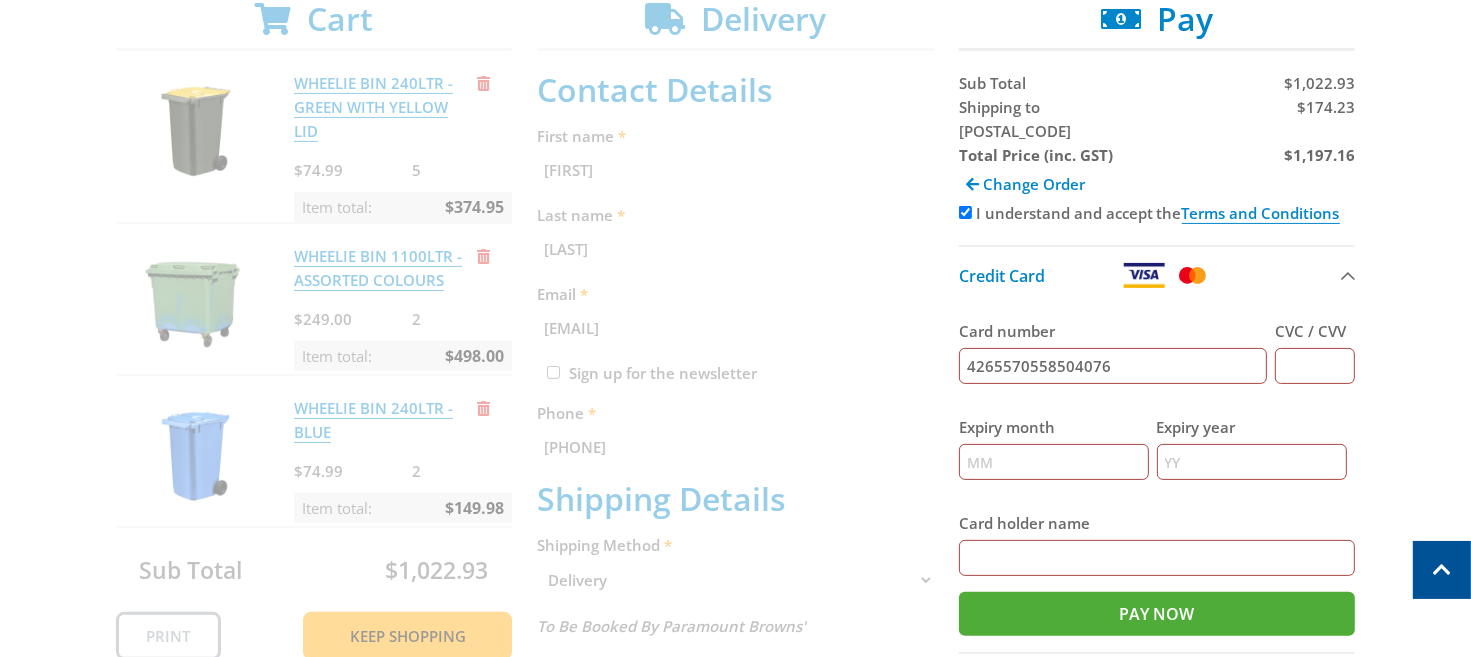 type on "4265570558504076" 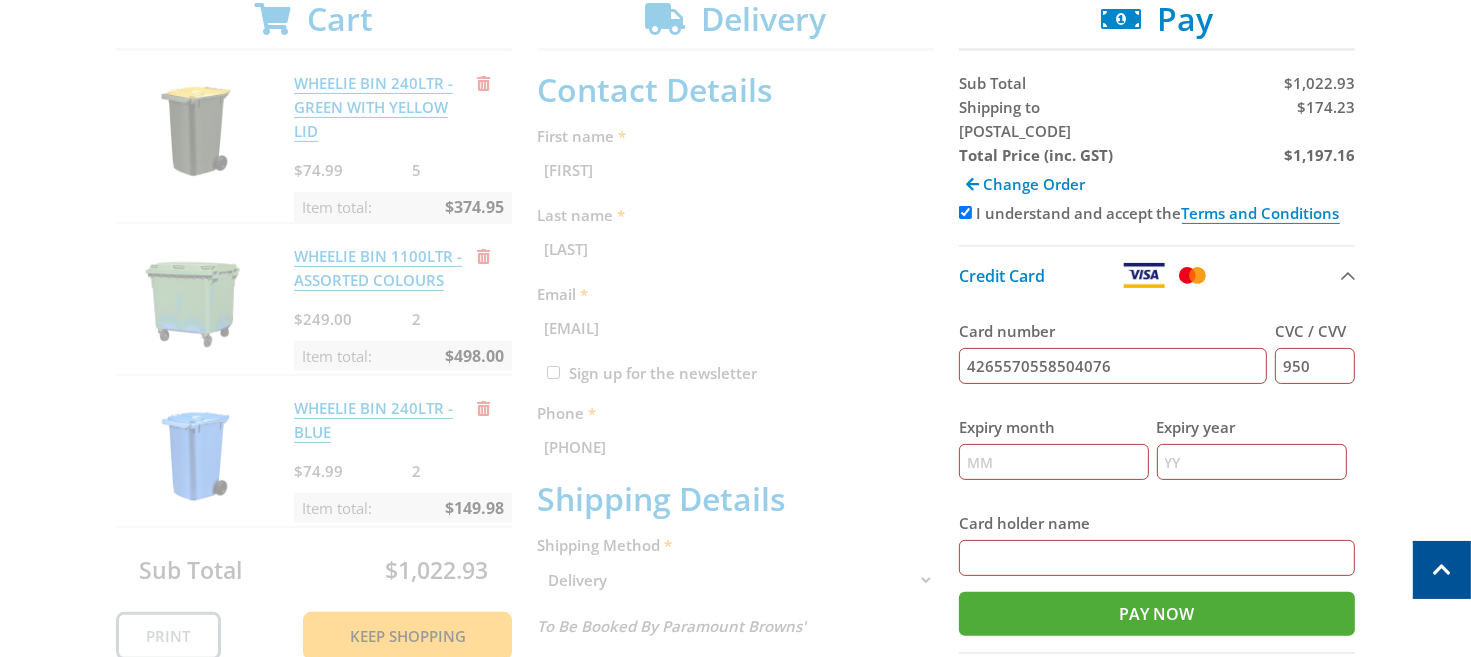 type on "950" 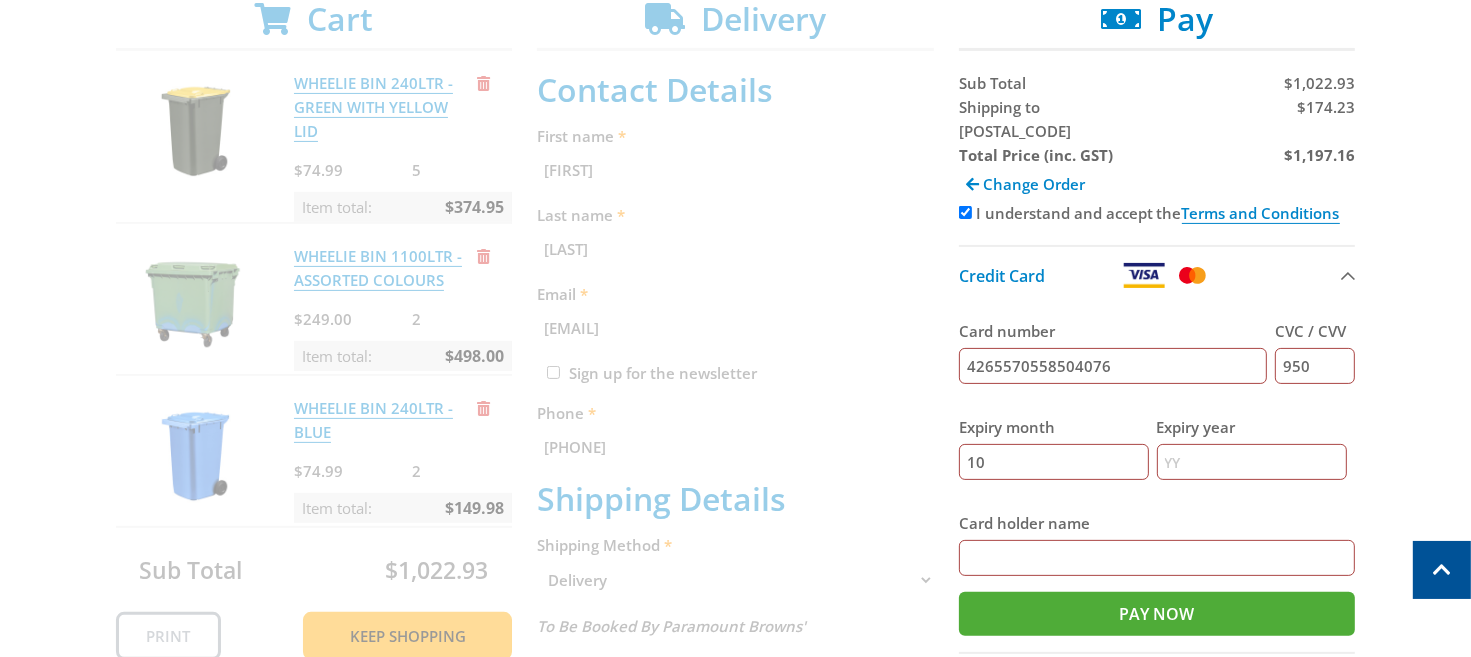 type on "10" 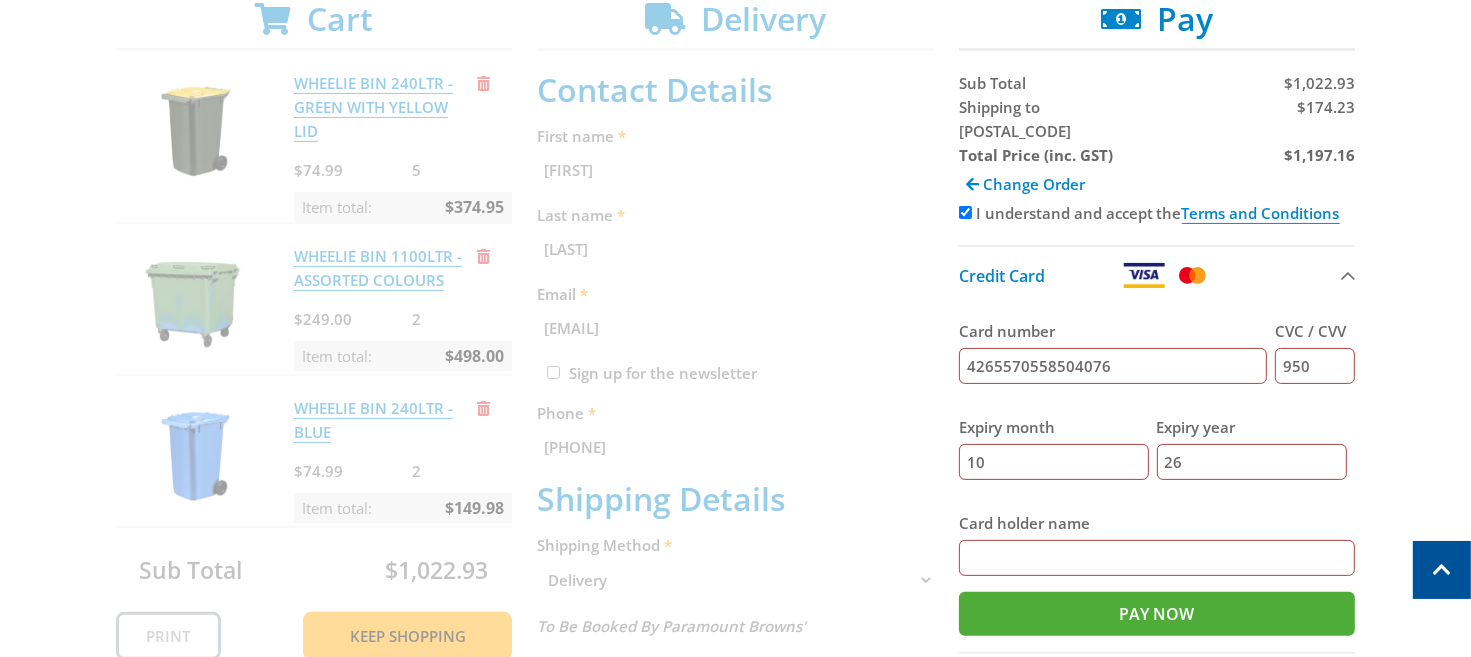 type on "26" 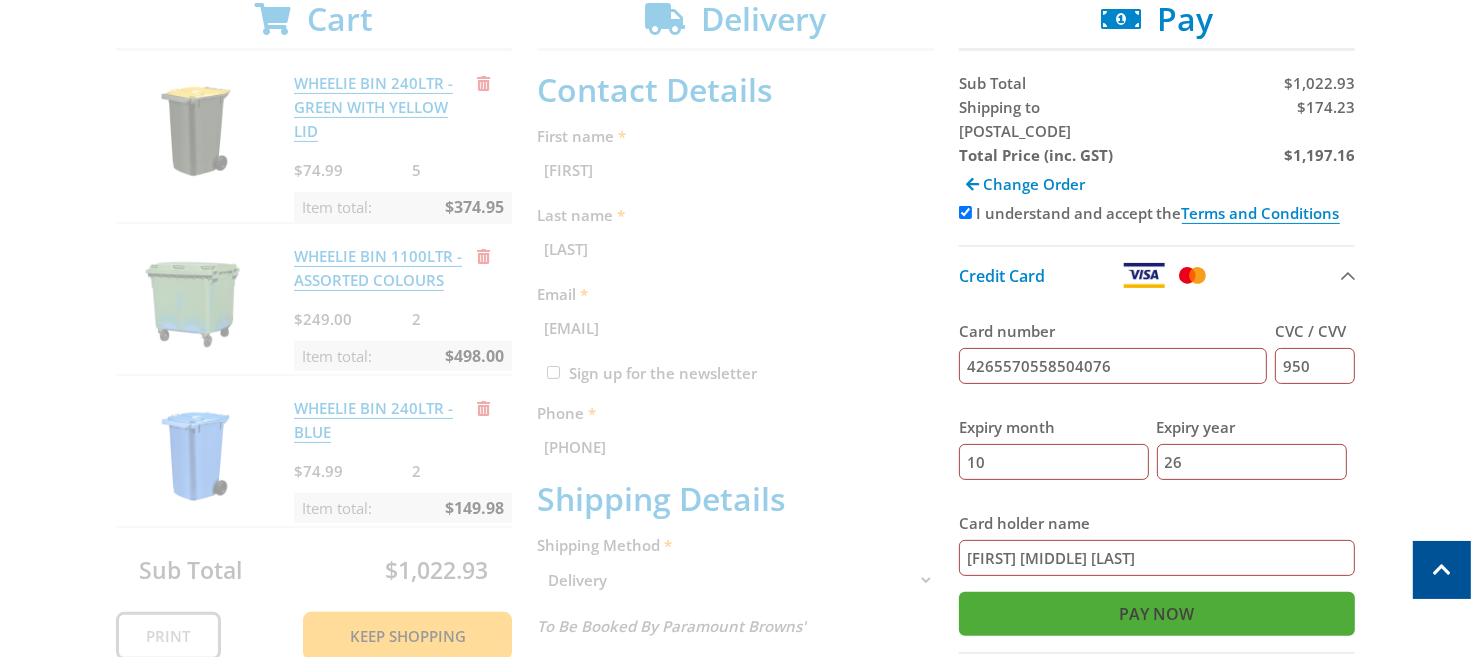 type on "[FIRST] [LAST]" 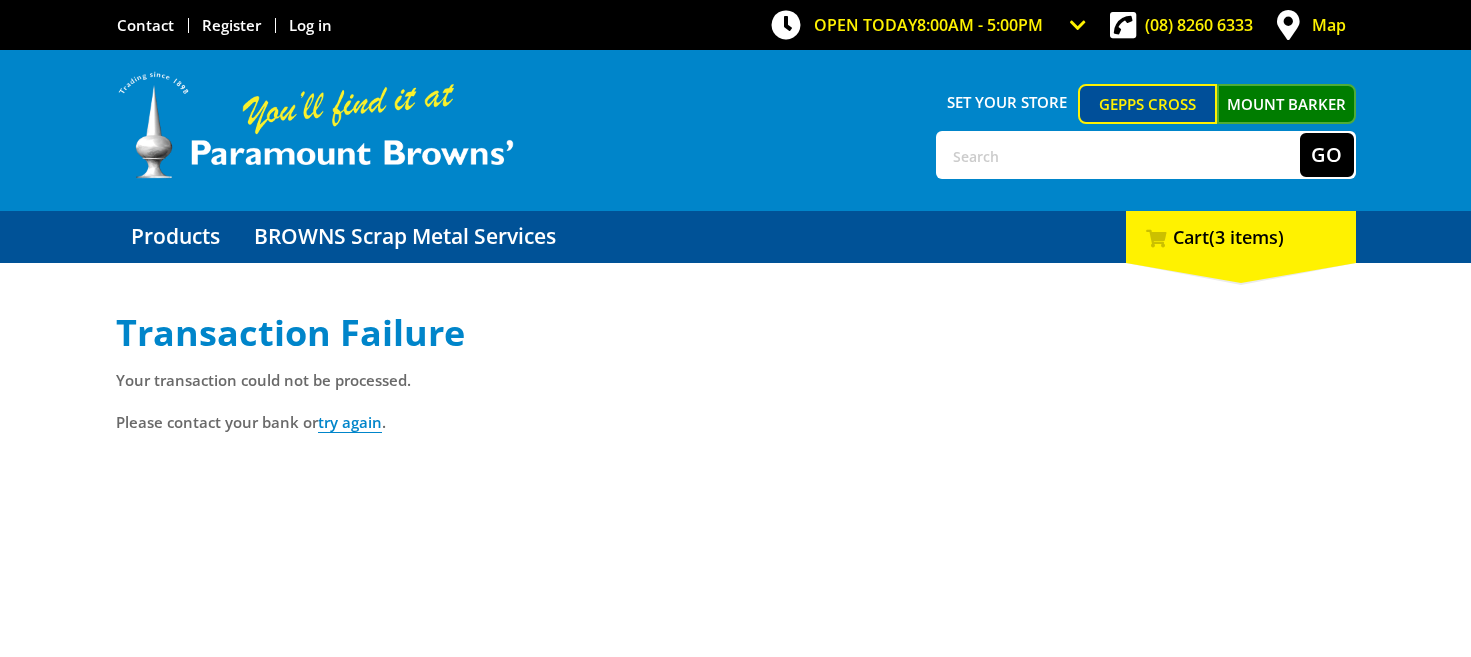 scroll, scrollTop: 0, scrollLeft: 0, axis: both 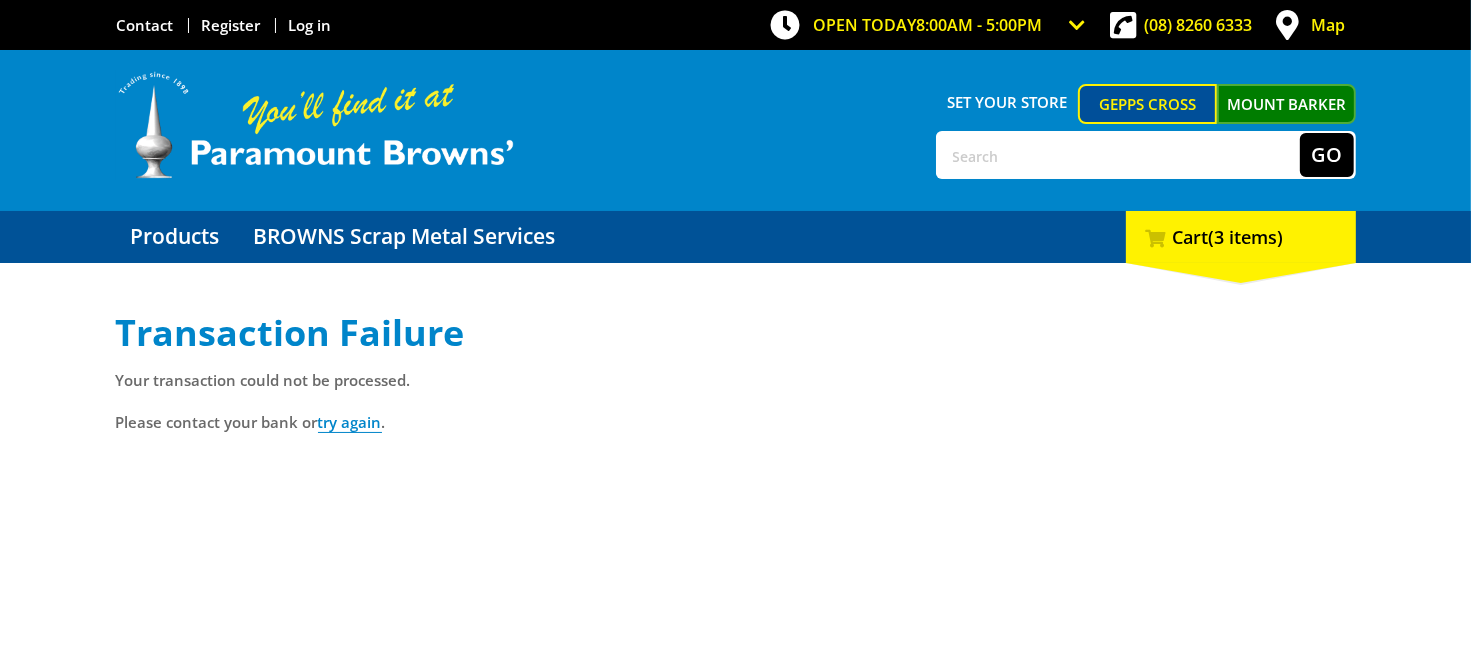 drag, startPoint x: 348, startPoint y: 402, endPoint x: 503, endPoint y: 509, distance: 188.34543 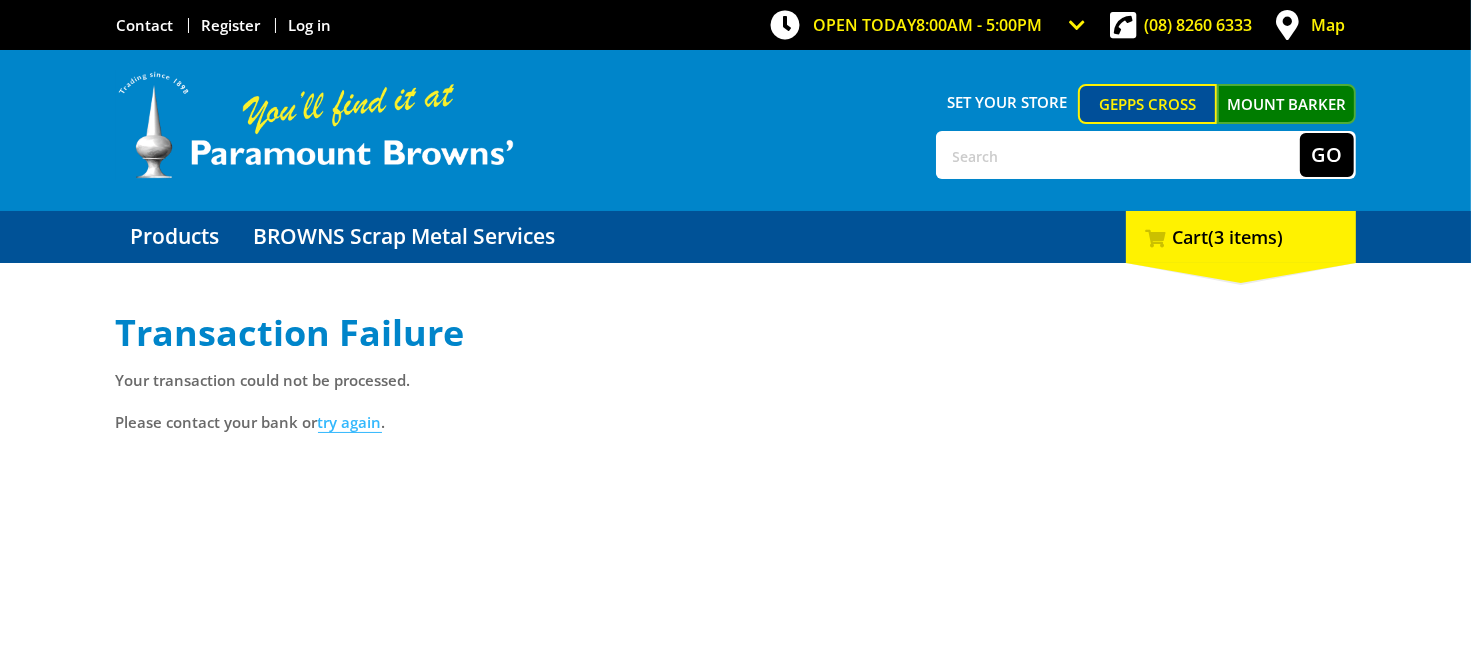 click on "try again" at bounding box center (350, 422) 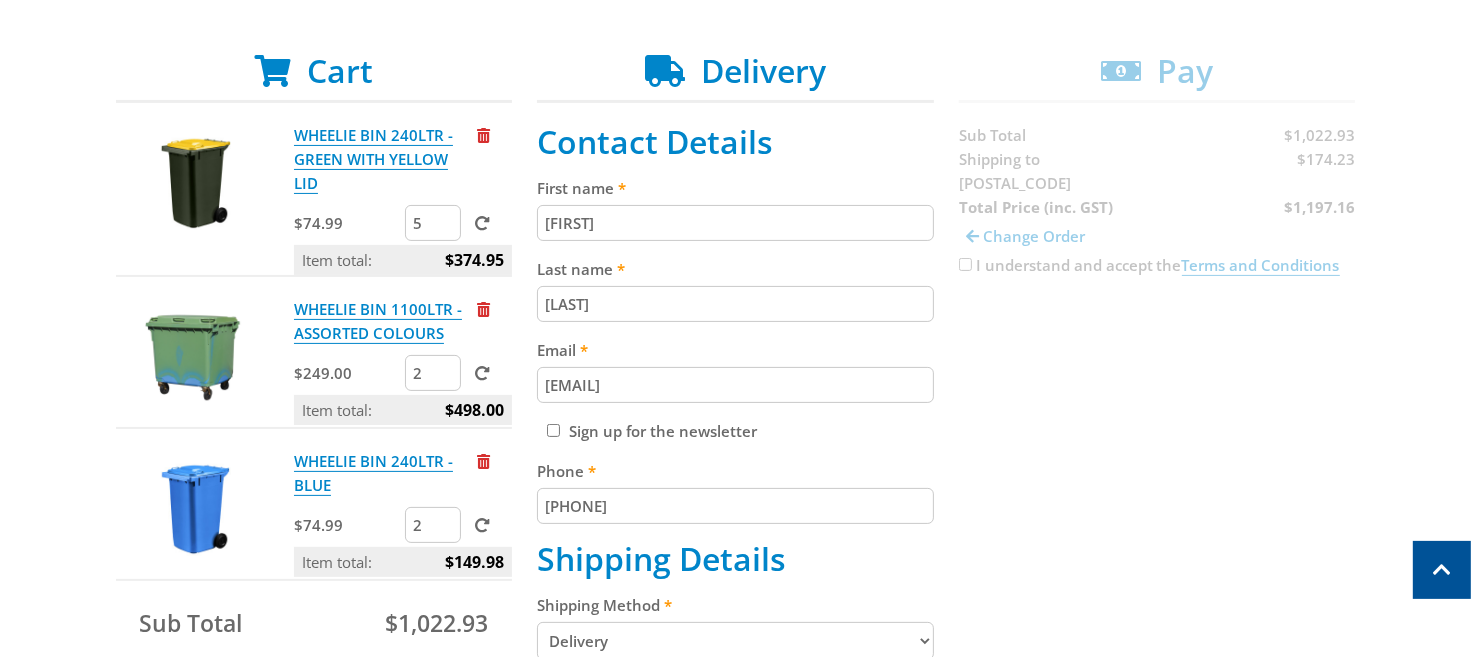 scroll, scrollTop: 316, scrollLeft: 0, axis: vertical 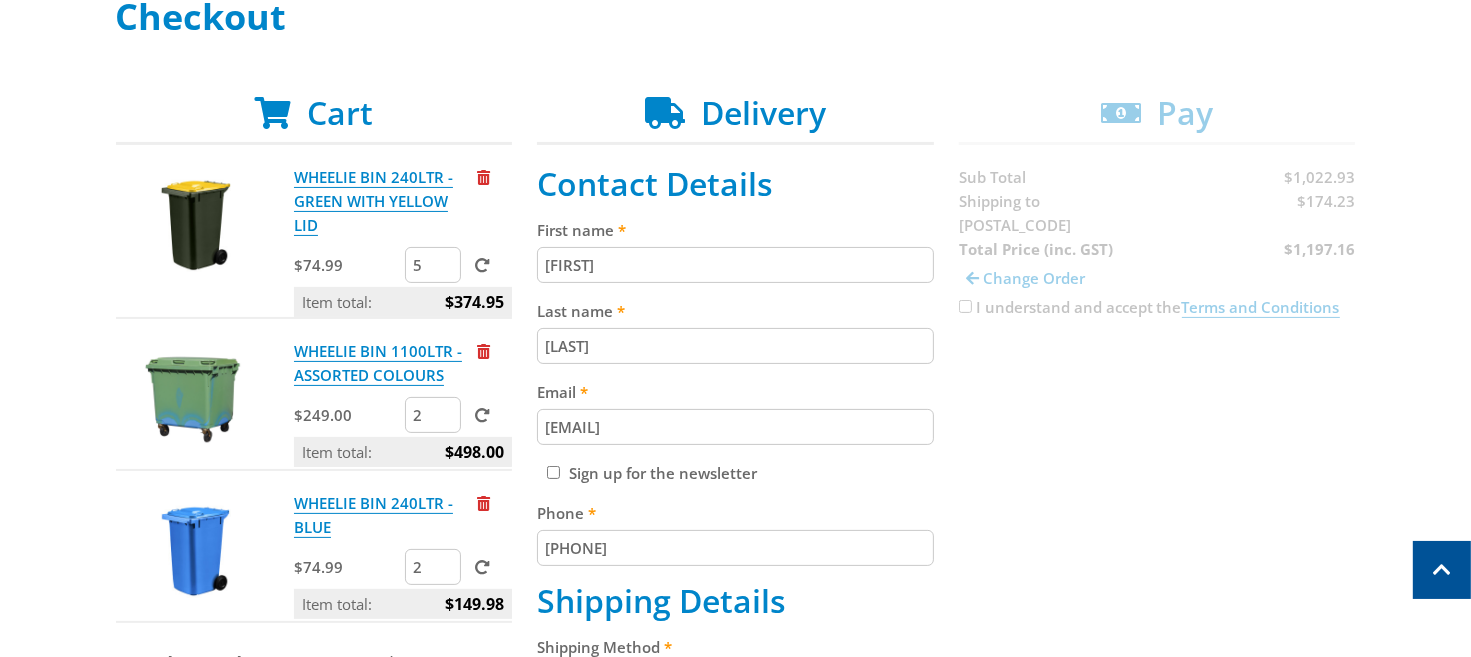 click on "Cart
WHEELIE BIN 240LTR - GREEN WITH YELLOW LID
$74.99
5
Item total:  $374.95
WHEELIE BIN 1100LTR - ASSORTED COLOURS
$249.00
2
Item total:  $498.00
WHEELIE BIN 240LTR - BLUE
$74.99
2
Item total:  $149.98
Sub Total
$1,022.93
Print
Keep Shopping
Delivery" at bounding box center (736, 733) 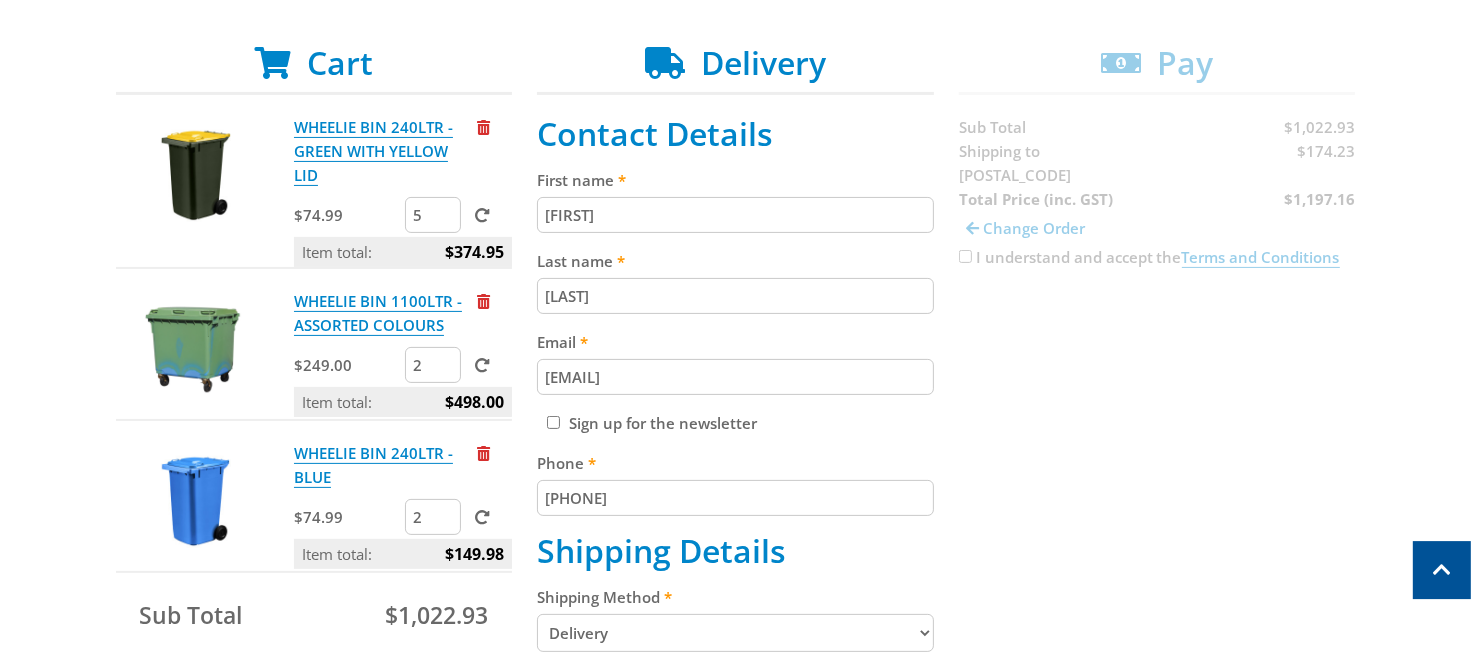 scroll, scrollTop: 316, scrollLeft: 0, axis: vertical 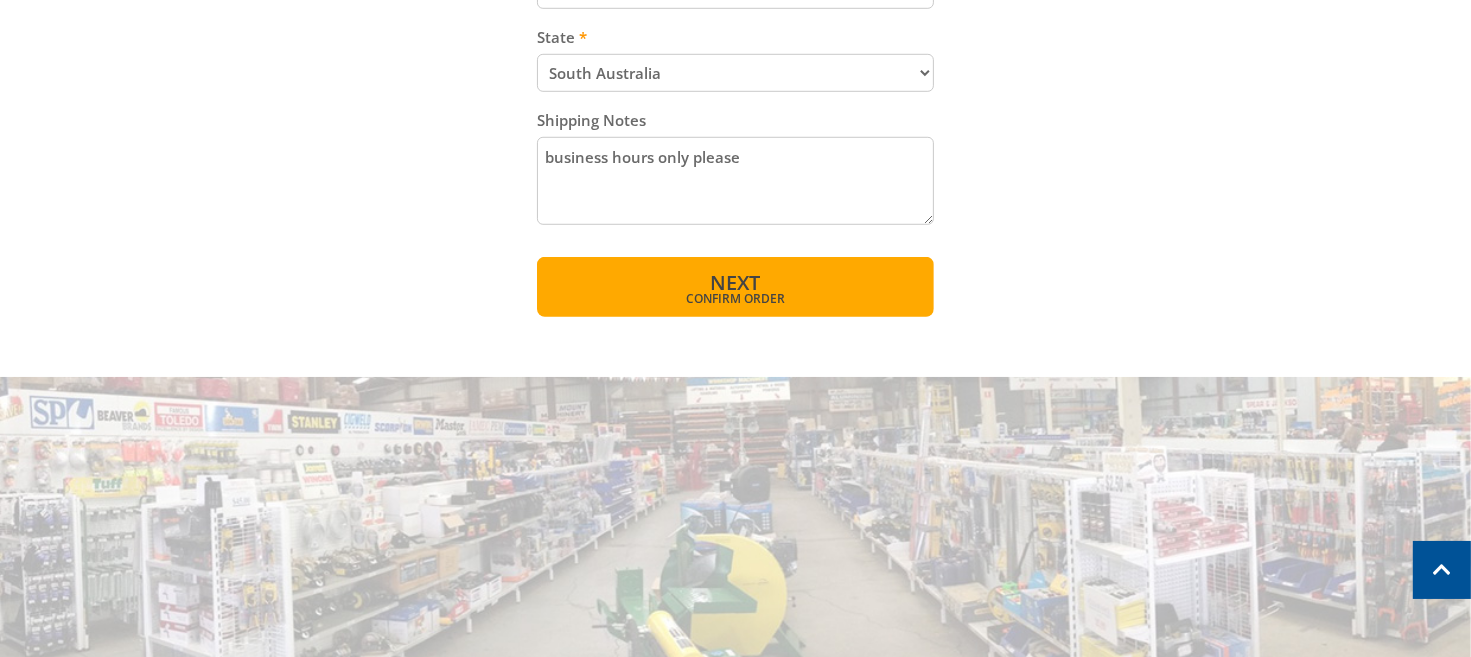 click on "Next
Confirm order" at bounding box center (735, 287) 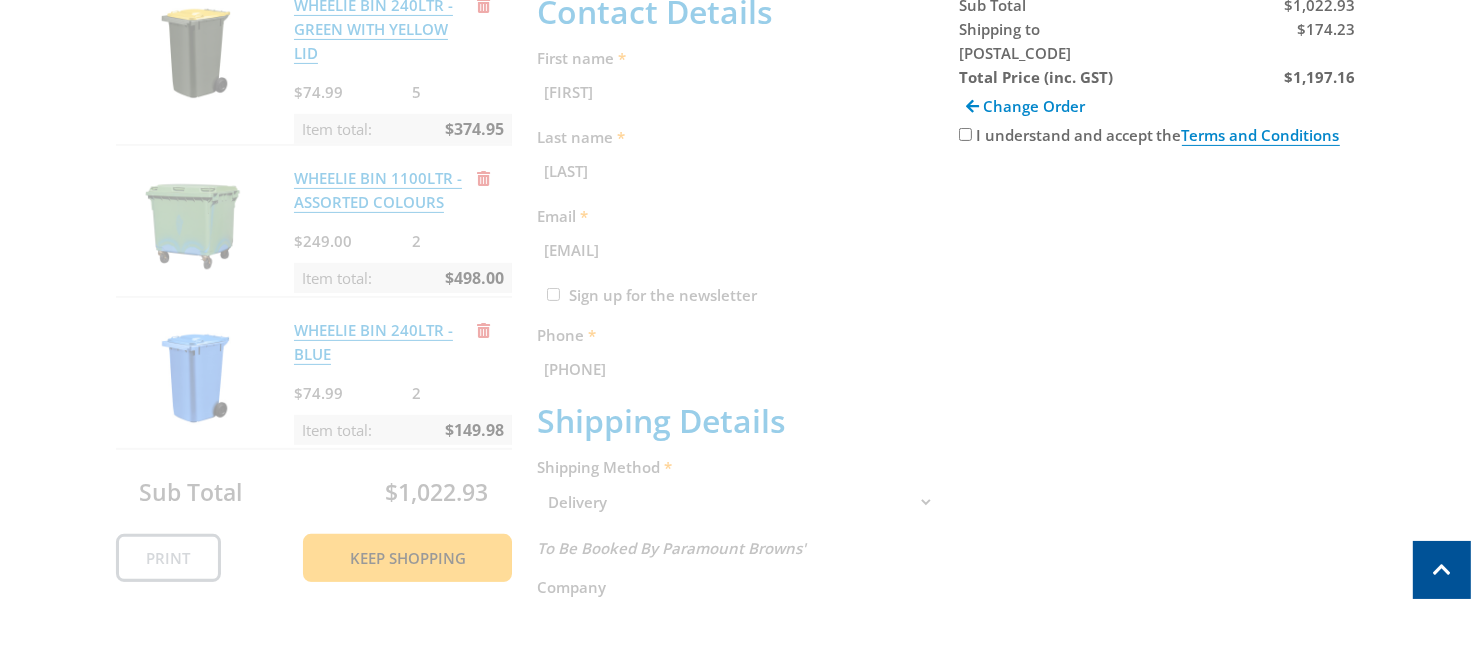 scroll, scrollTop: 410, scrollLeft: 0, axis: vertical 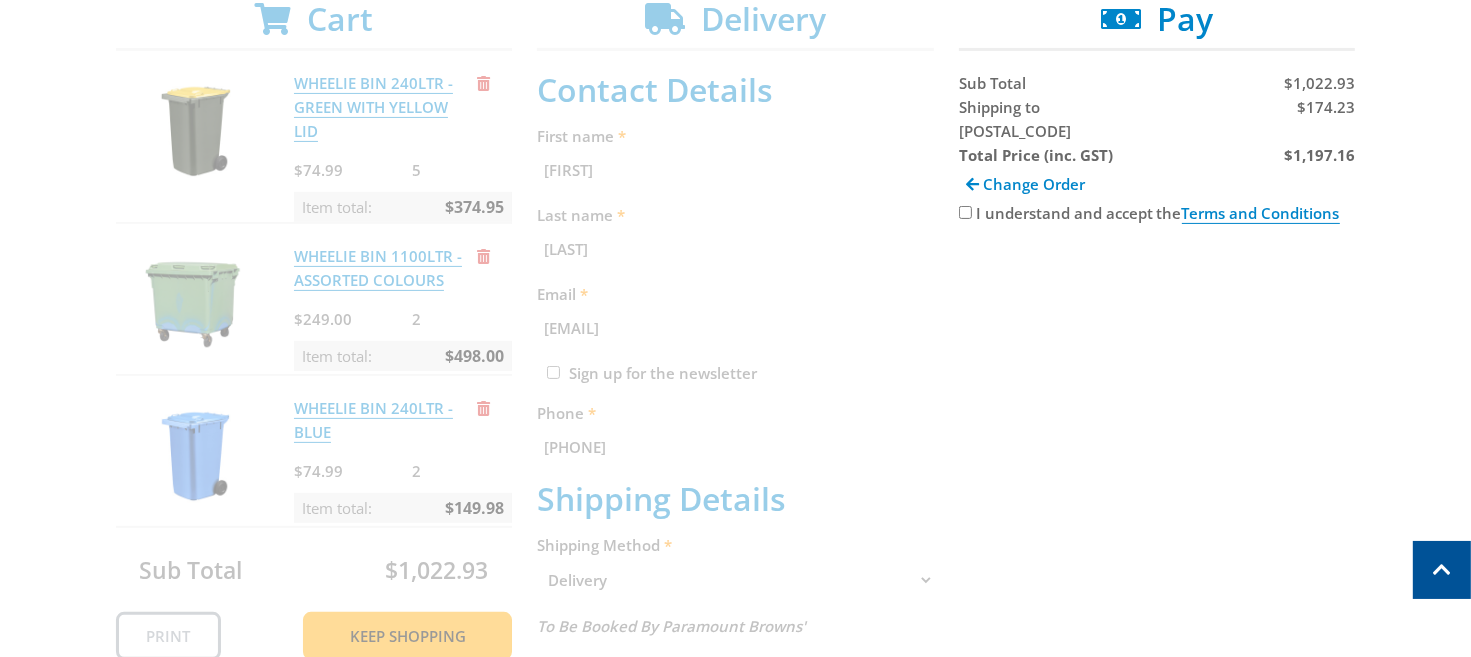click on "I understand and accept the  Terms and Conditions" at bounding box center (965, 212) 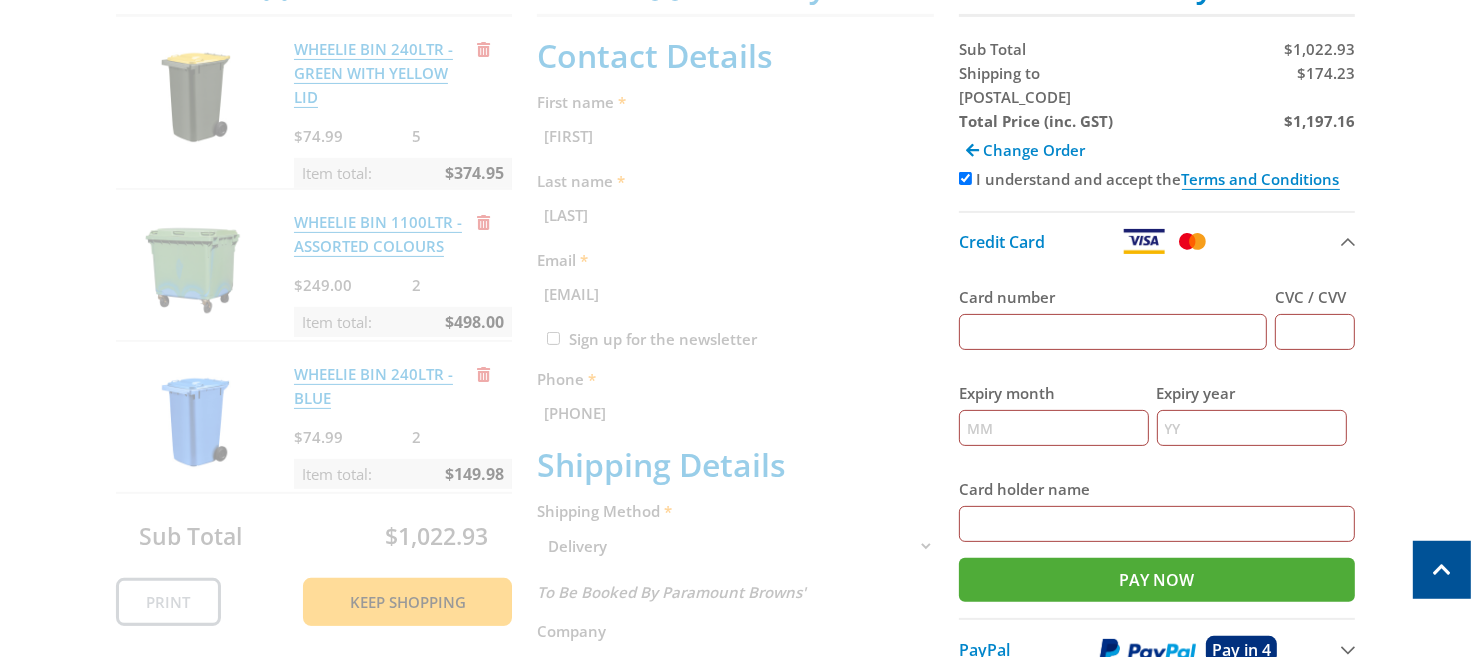scroll, scrollTop: 410, scrollLeft: 0, axis: vertical 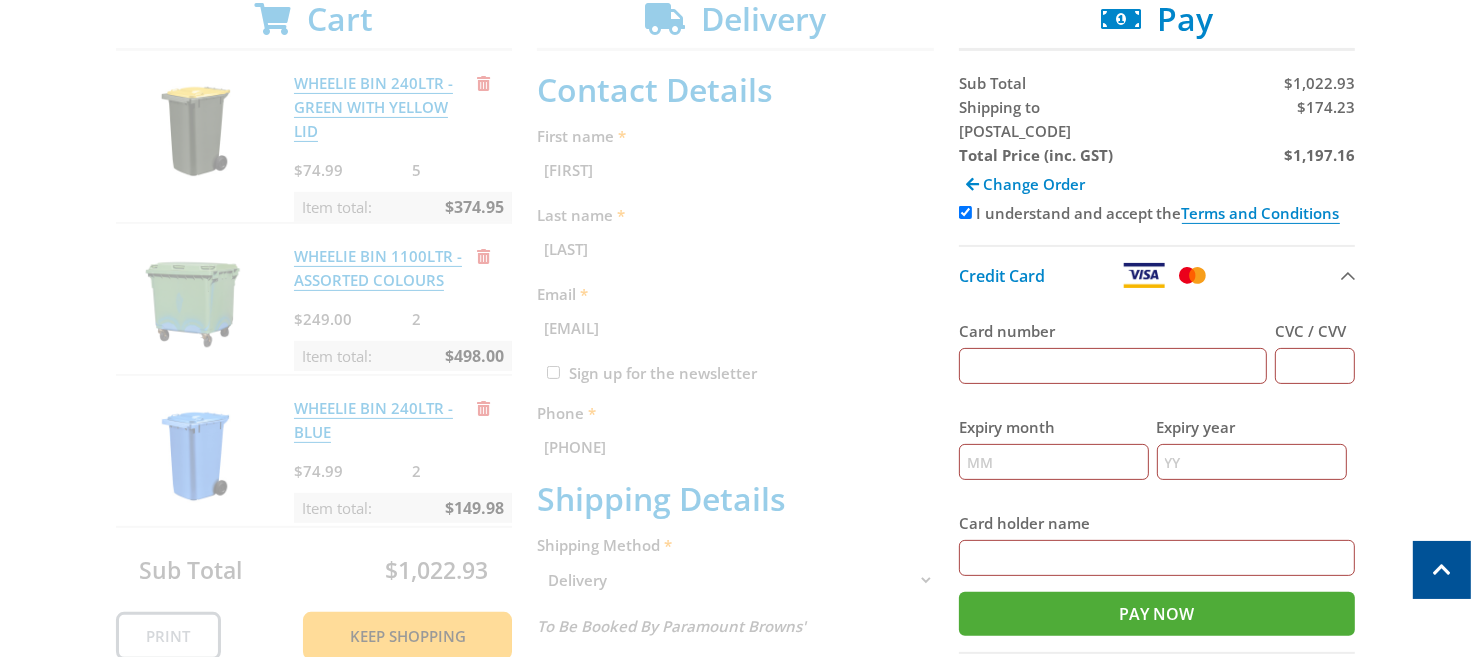 click on "Card number" at bounding box center [1113, 366] 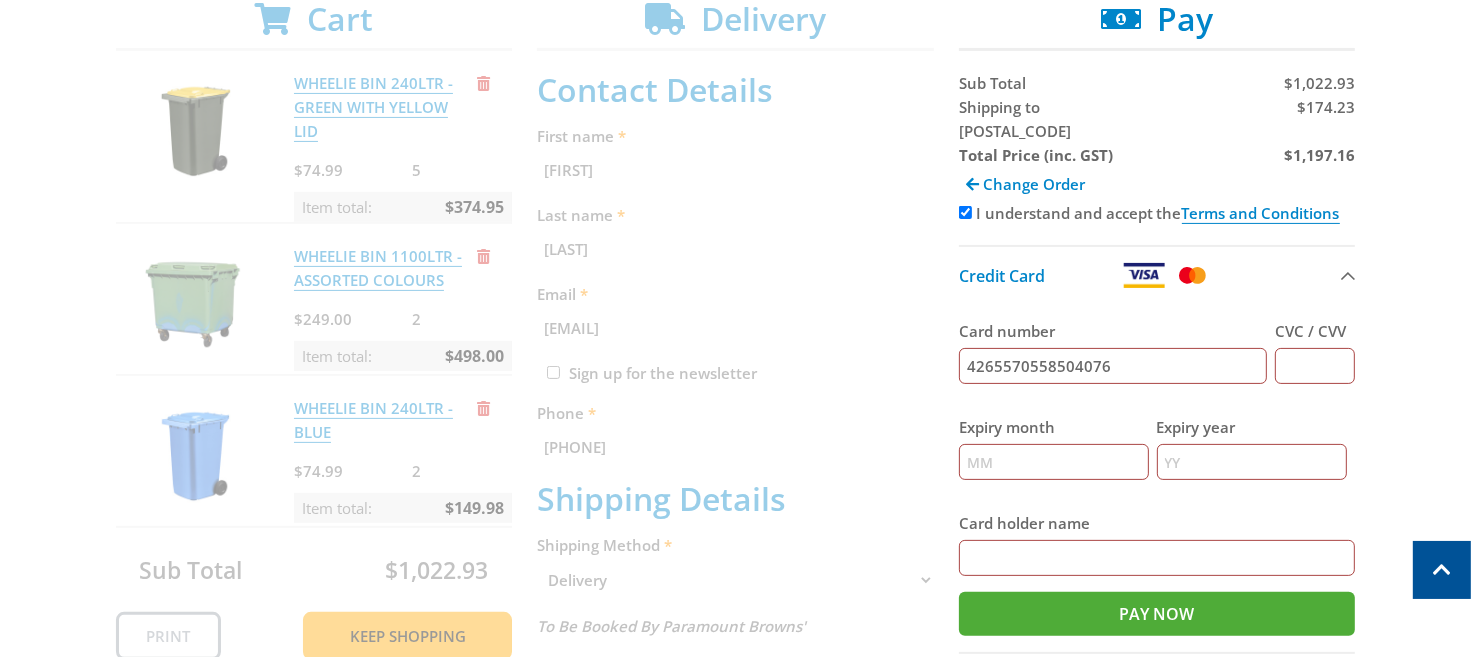 type on "4265570558504076" 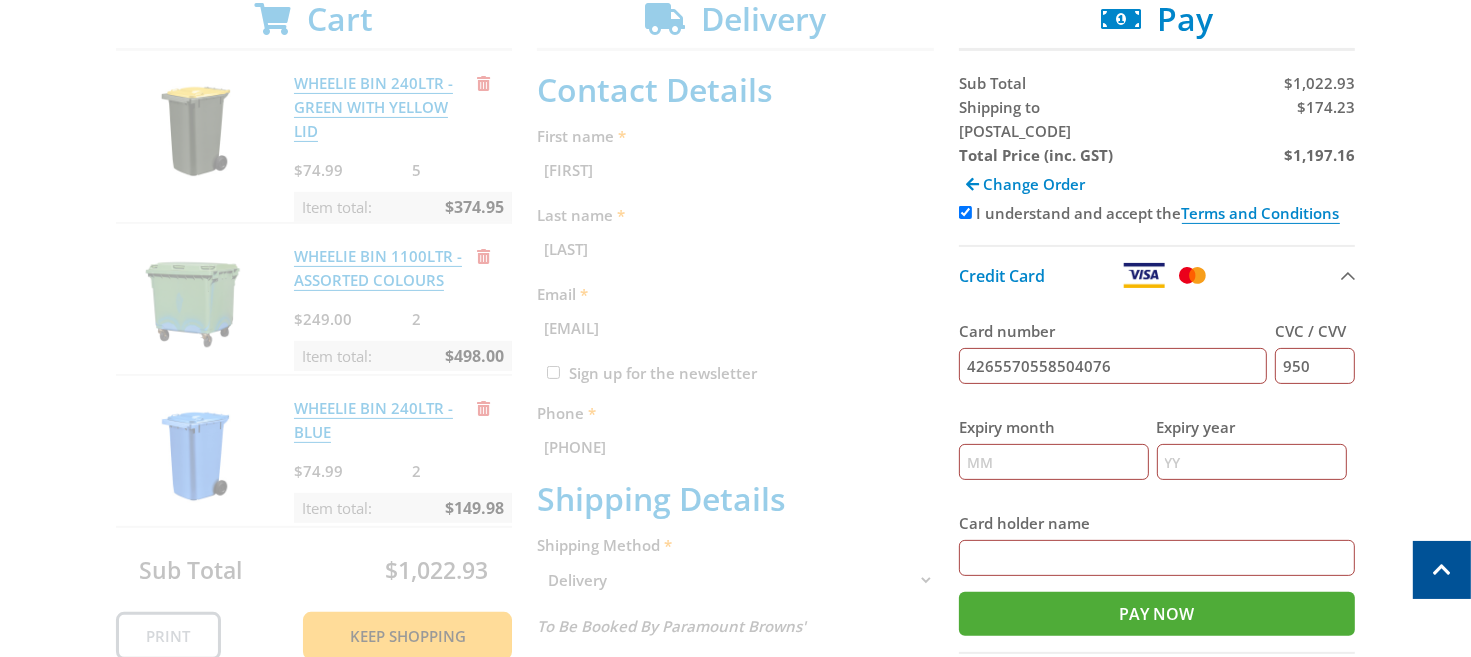 type on "950" 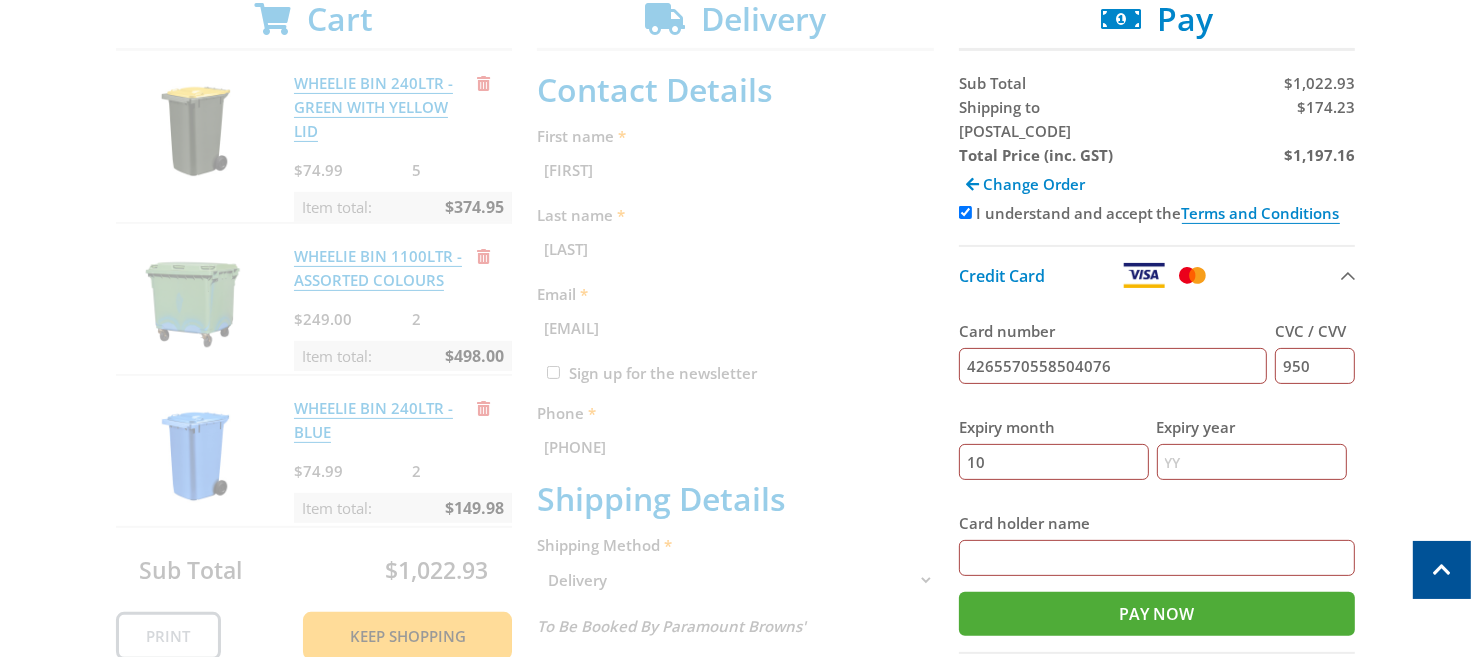 type on "10" 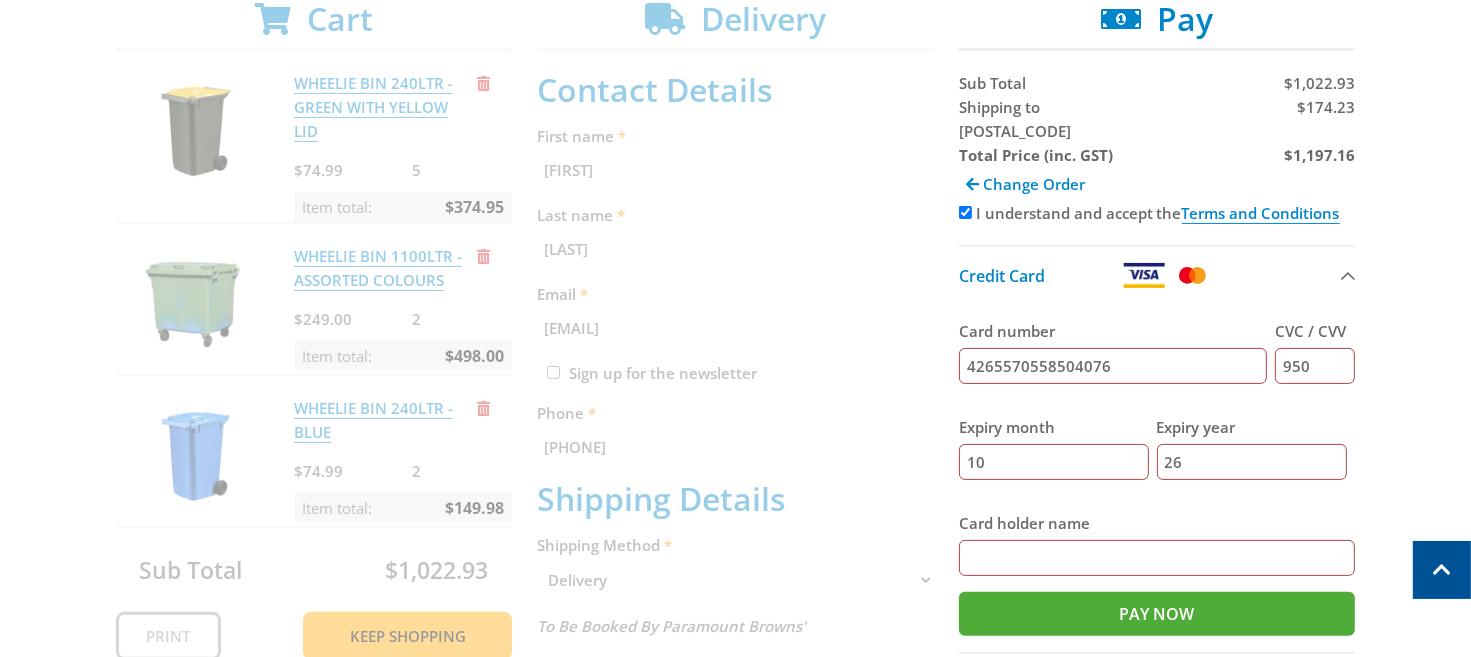 type on "26" 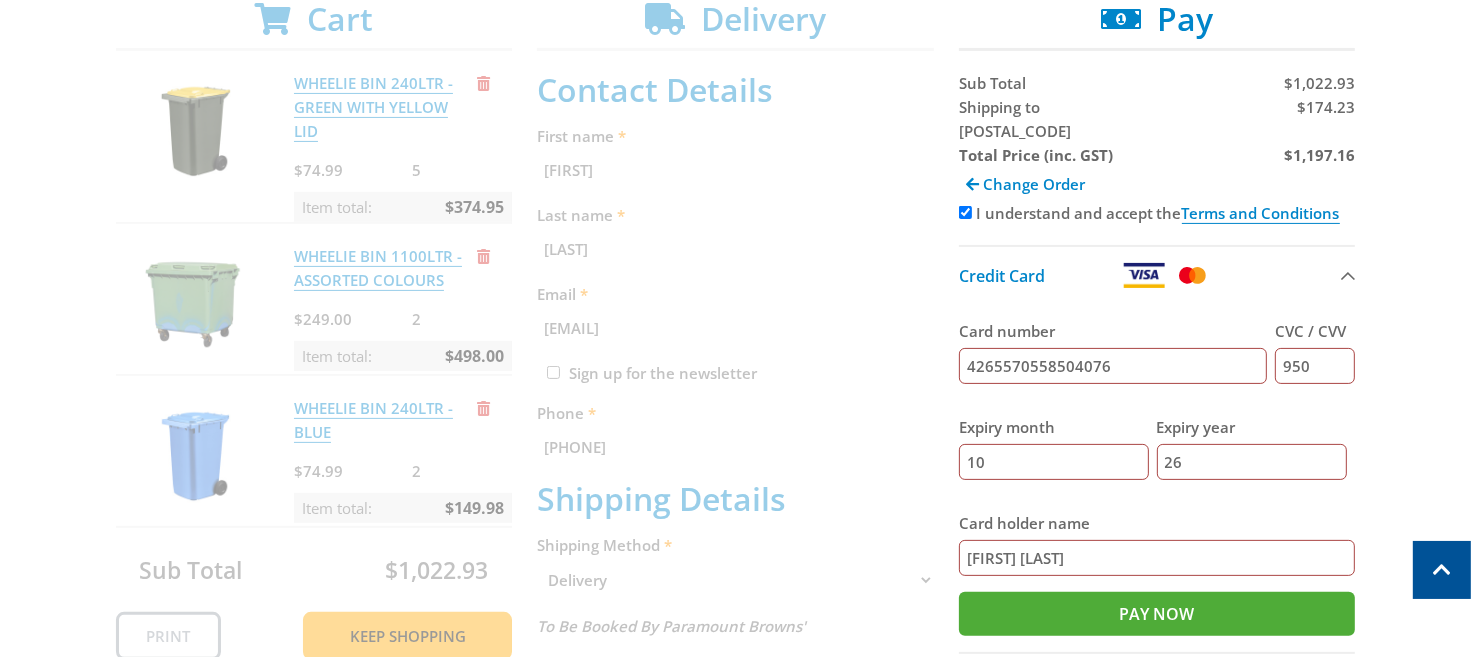 type on "[FIRST] [LAST]" 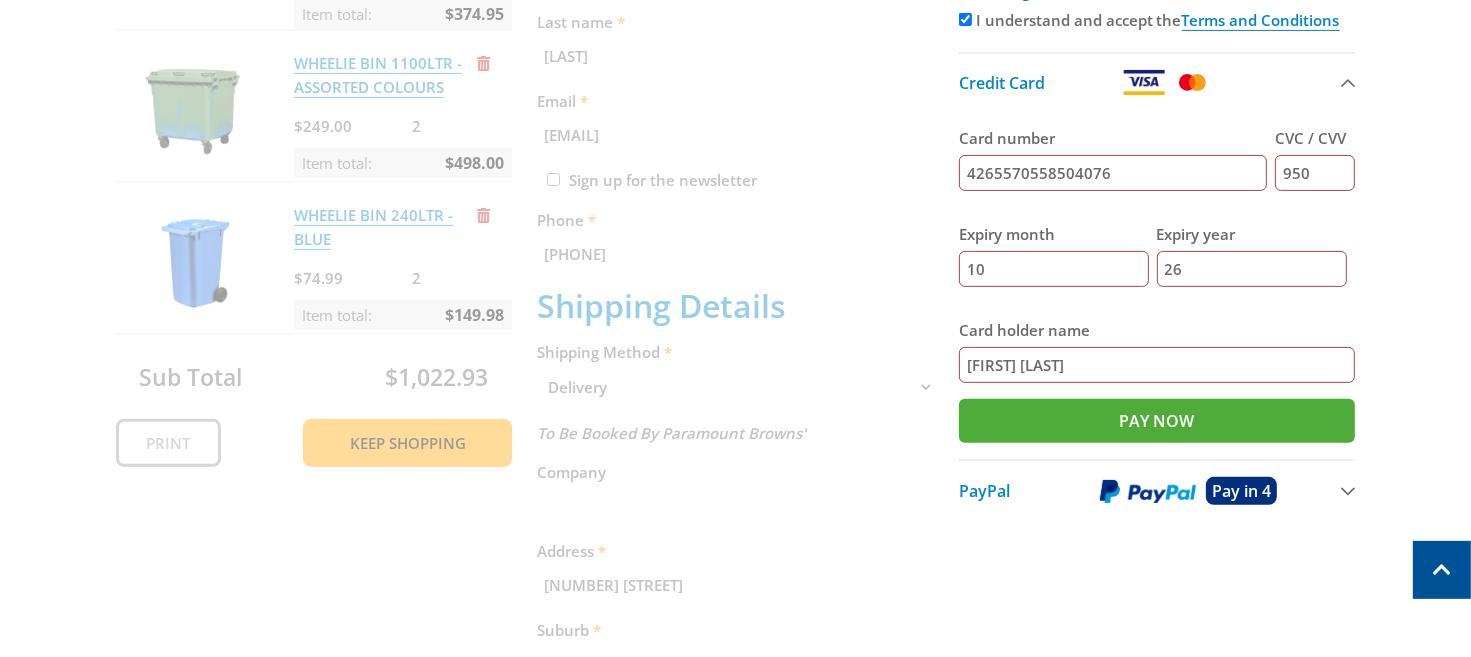 scroll, scrollTop: 621, scrollLeft: 0, axis: vertical 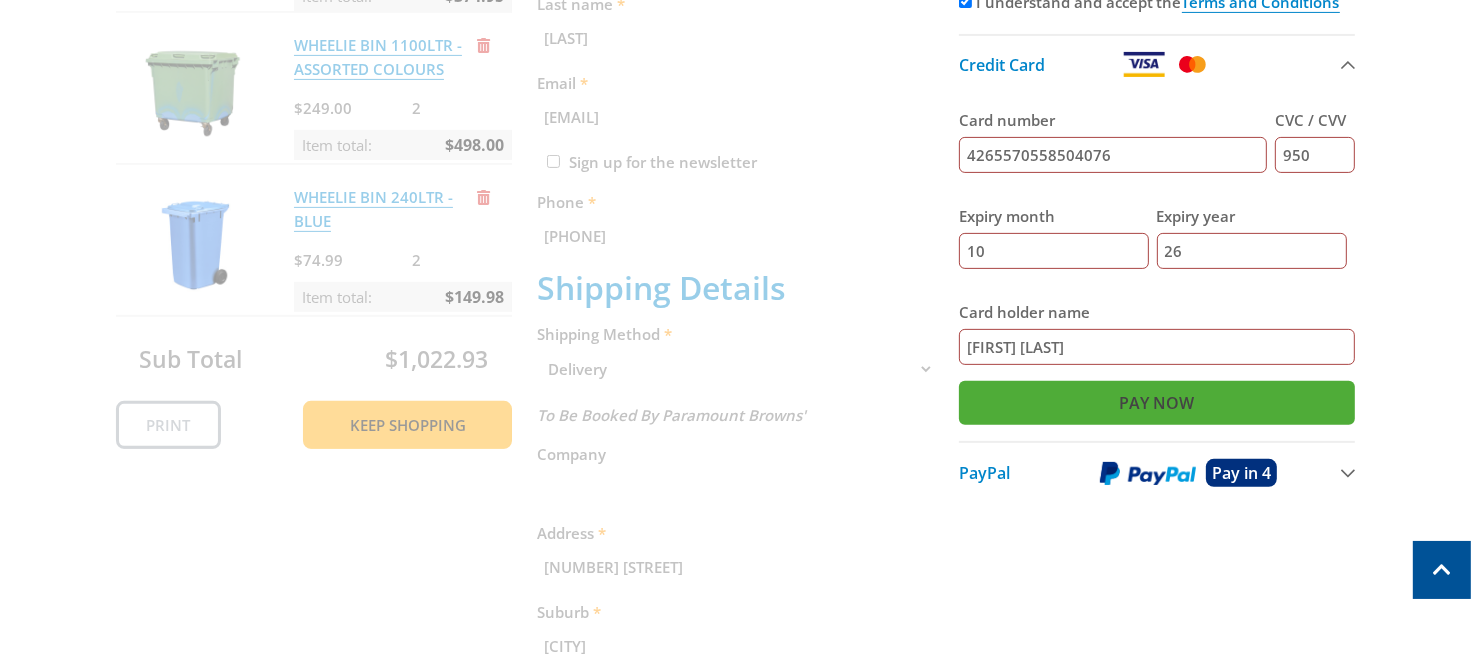 click on "Pay Now" at bounding box center [1157, 403] 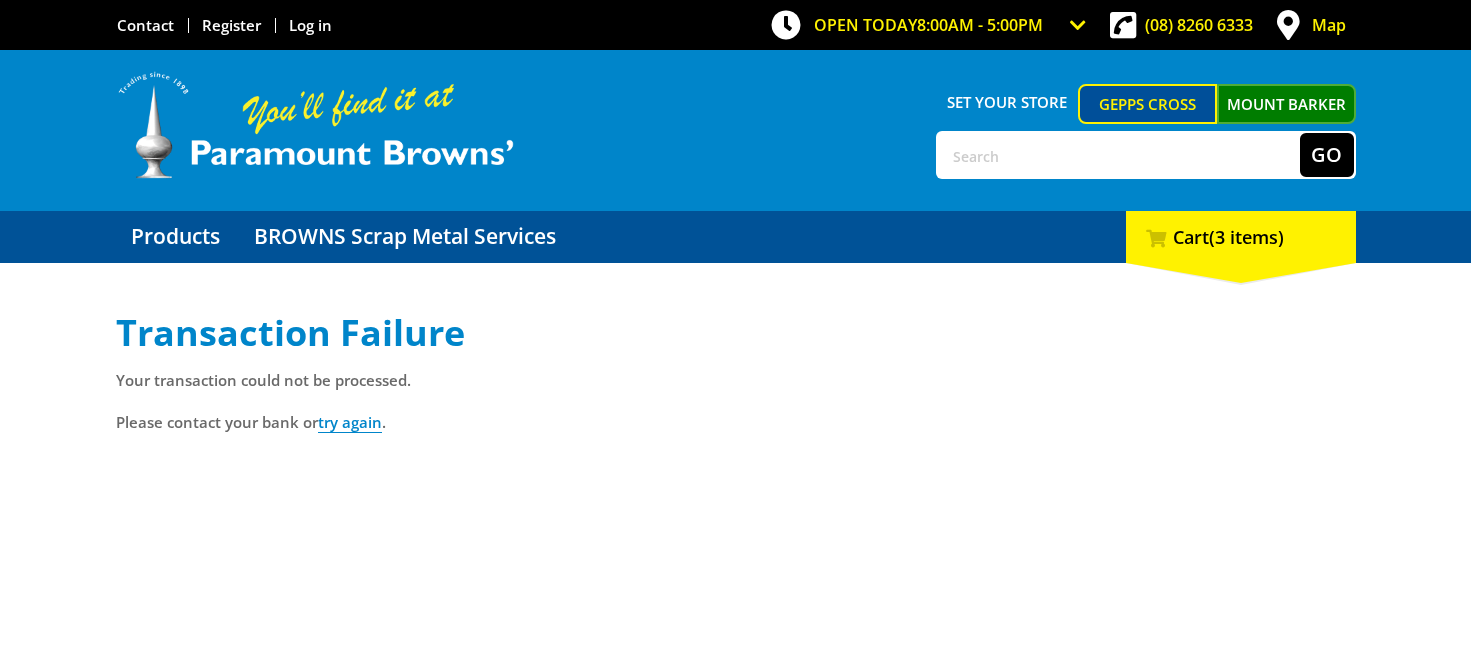 scroll, scrollTop: 0, scrollLeft: 0, axis: both 